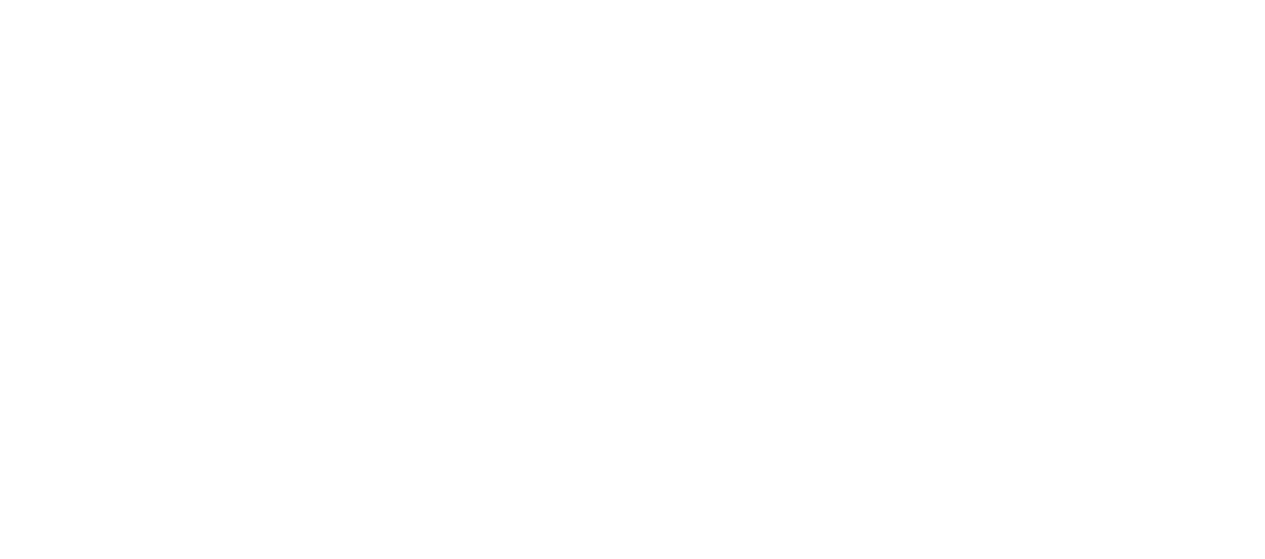 scroll, scrollTop: 0, scrollLeft: 0, axis: both 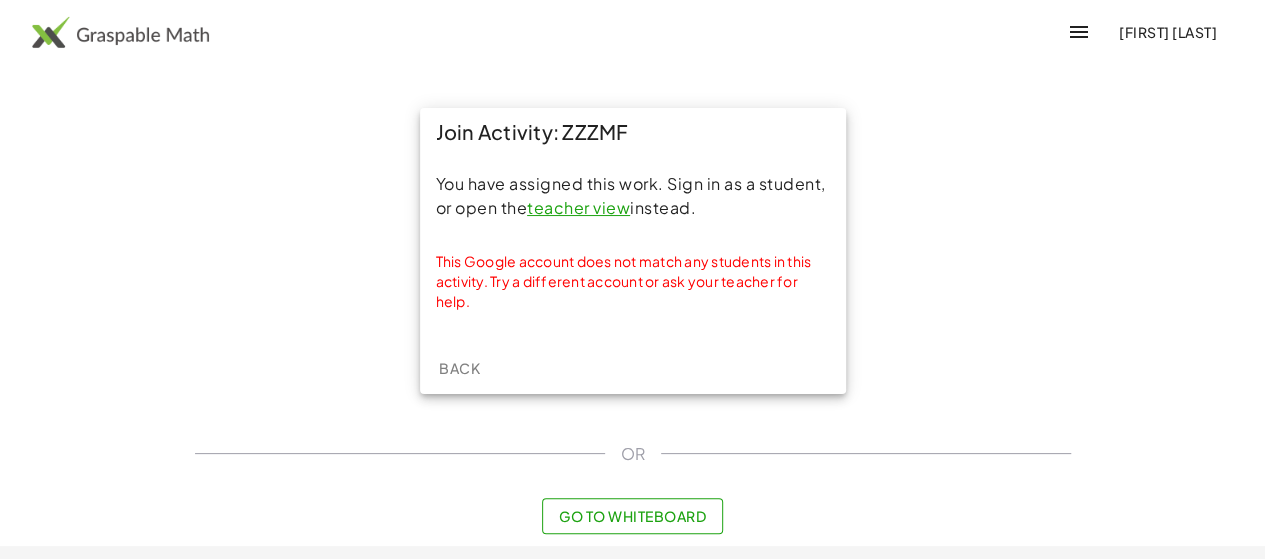 click at bounding box center [120, 32] 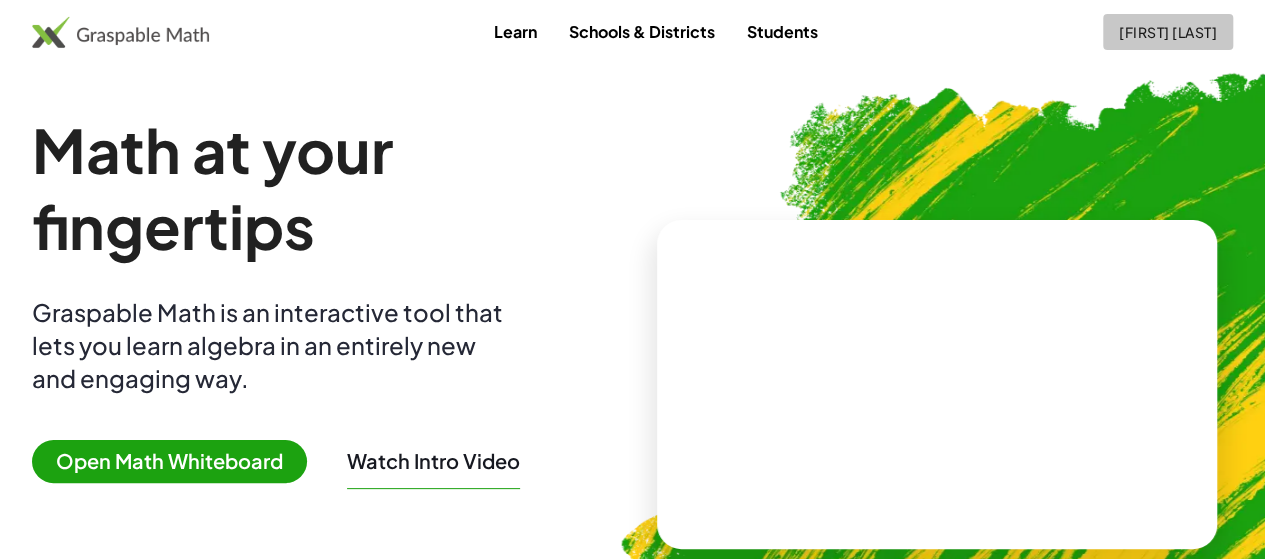 click on "Stephen Deluxe" at bounding box center [1168, 32] 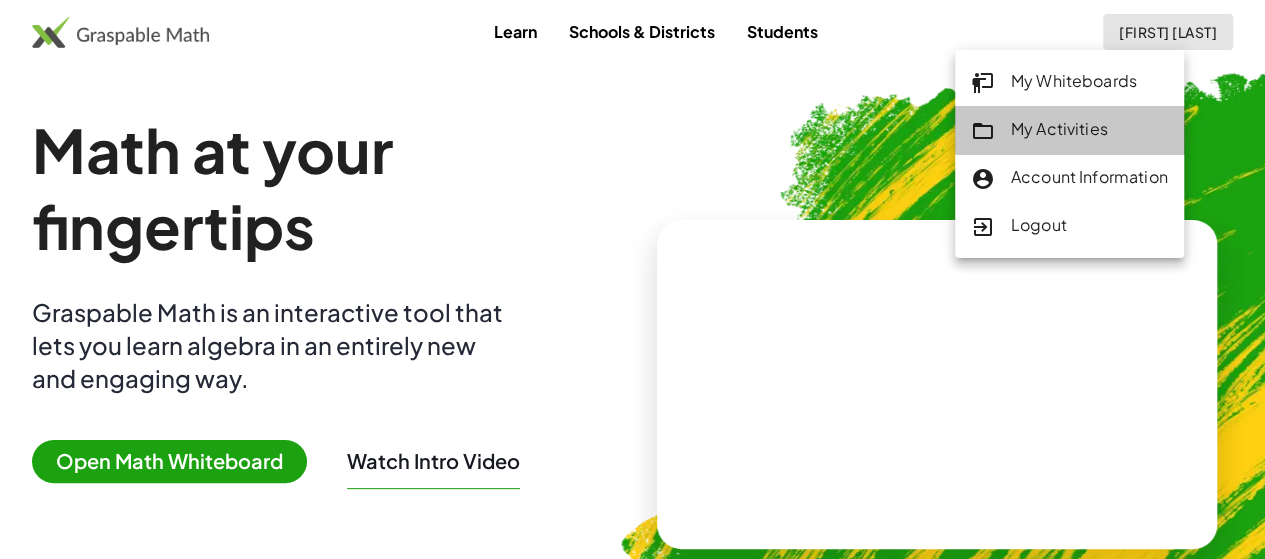 click on "My Activities" 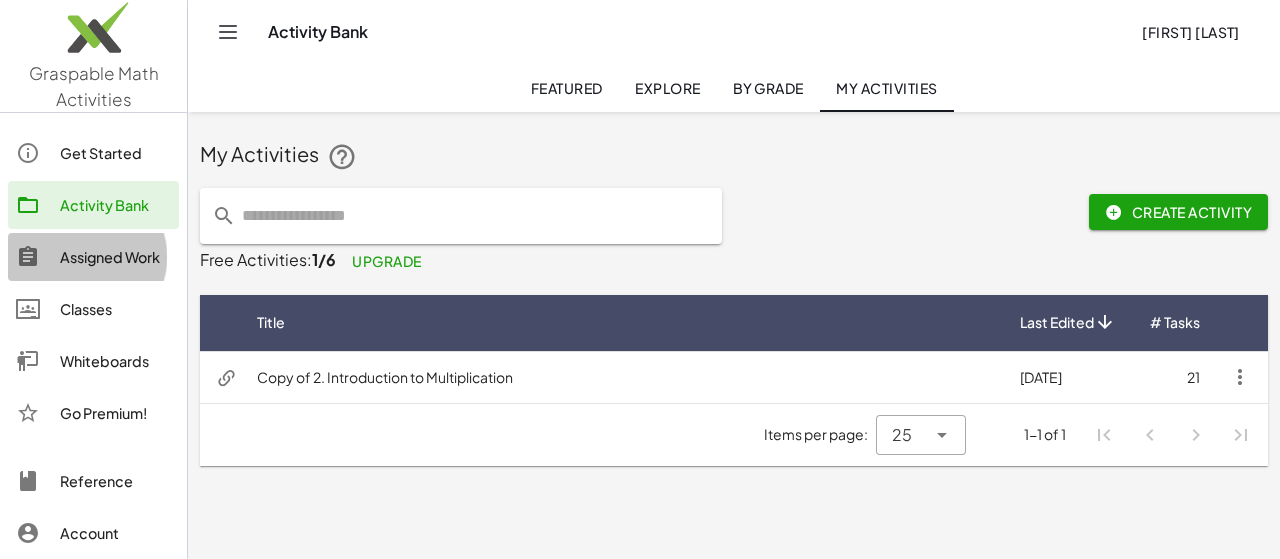 click on "Assigned Work" 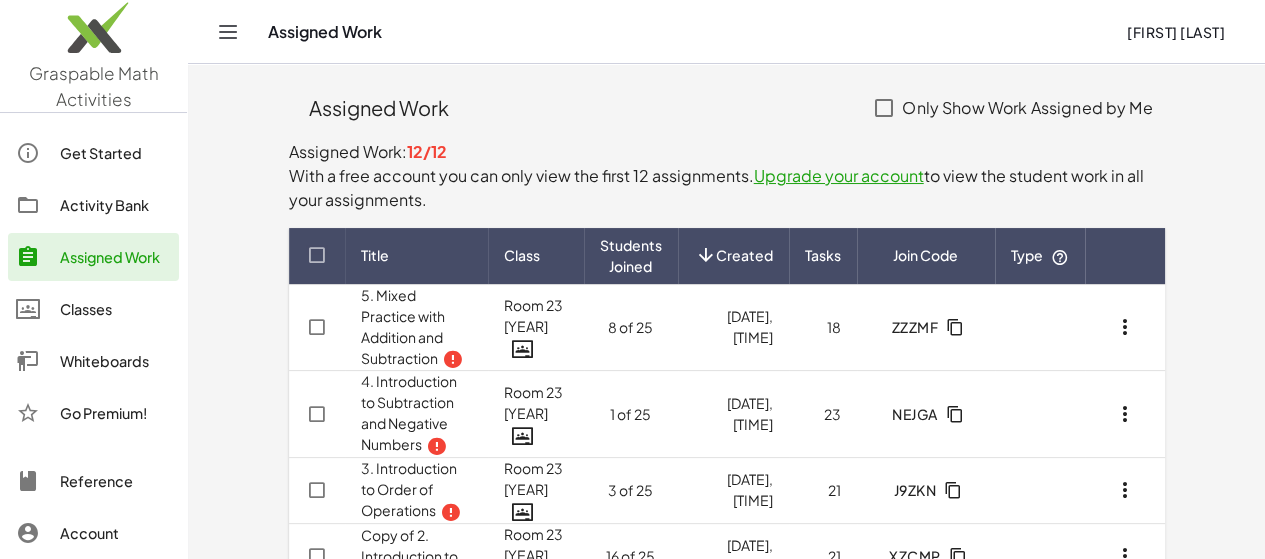 click on "5. Mixed Practice with Addition and Subtraction" at bounding box center (403, 326) 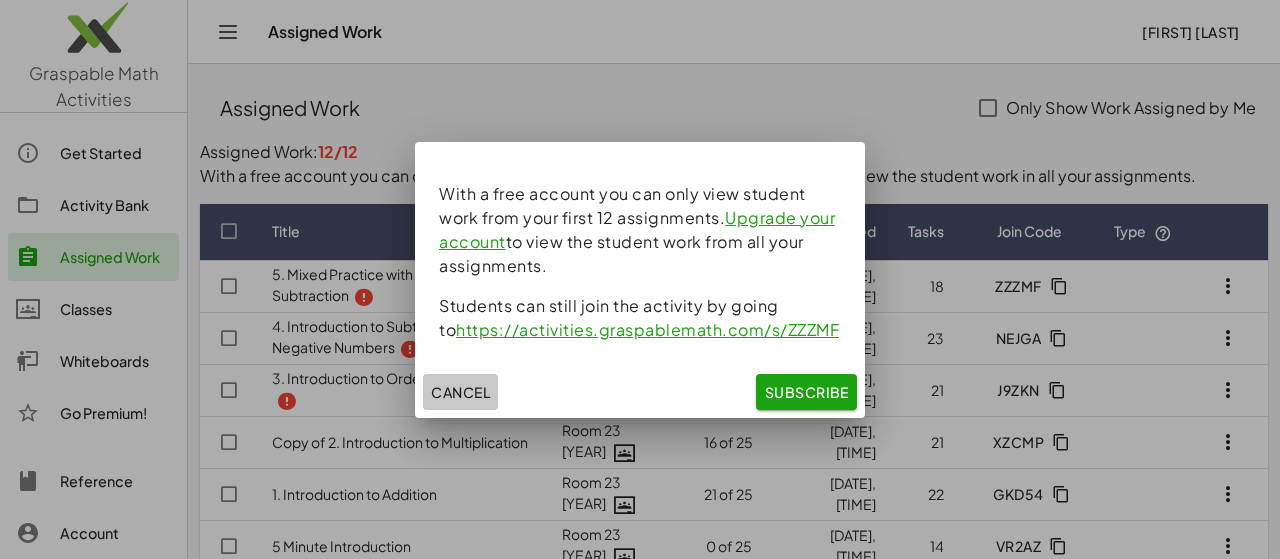 click on "Cancel" 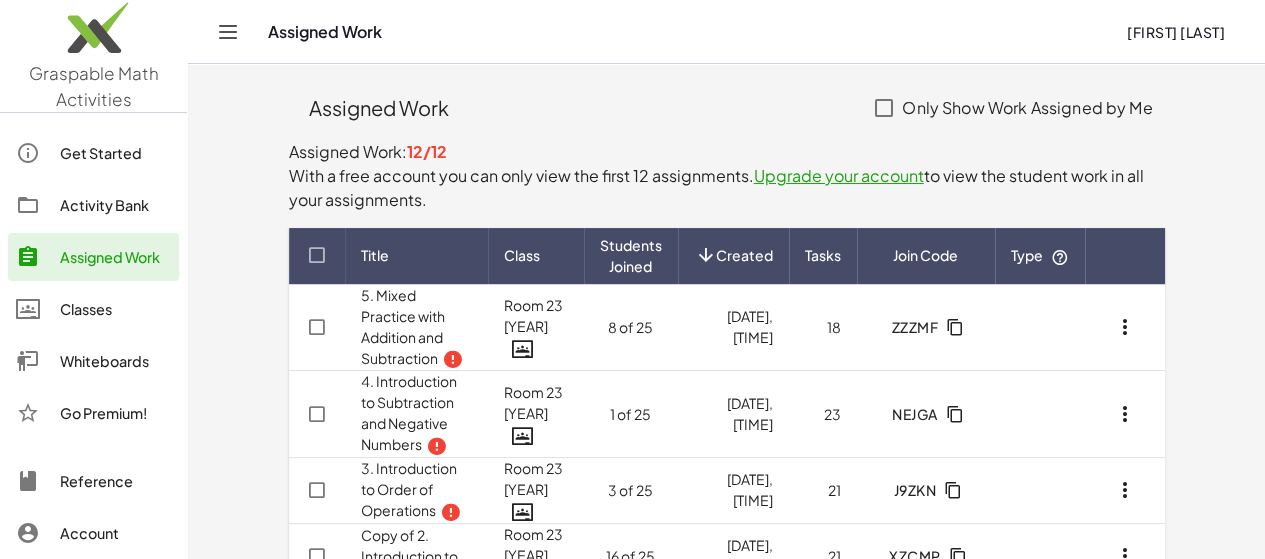 scroll, scrollTop: 86, scrollLeft: 0, axis: vertical 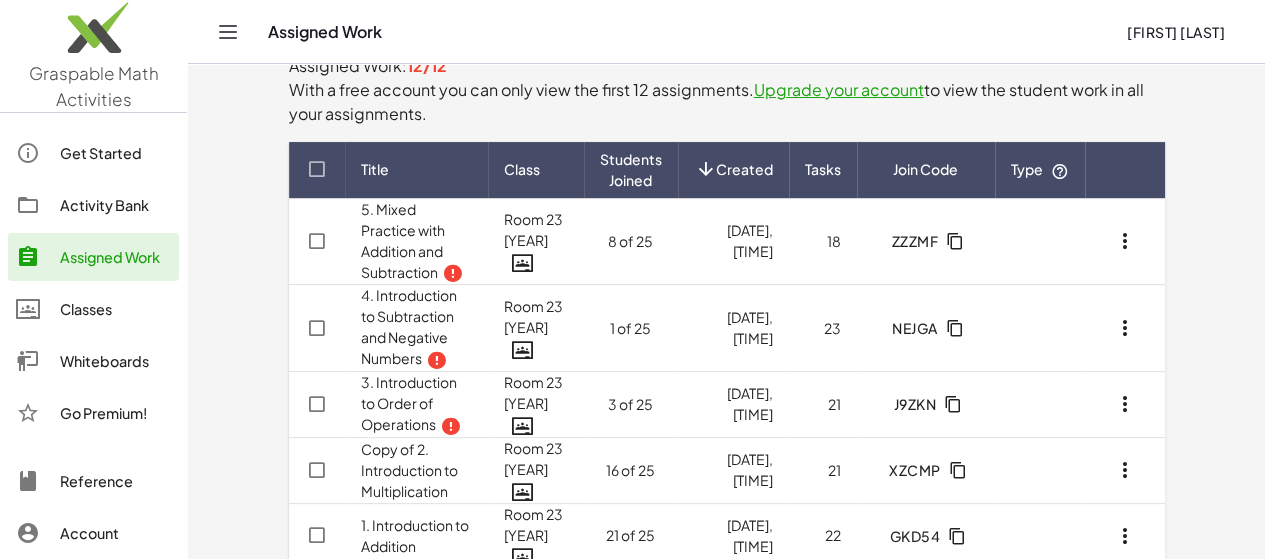 click on "5. Mixed Practice with Addition and Subtraction" at bounding box center (403, 240) 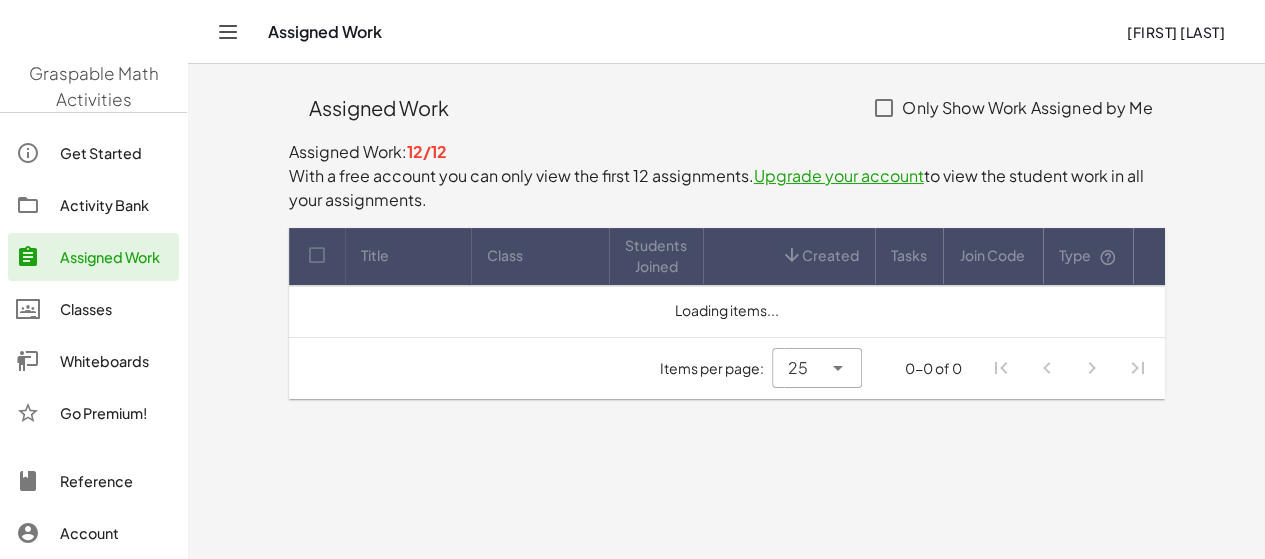 scroll, scrollTop: 0, scrollLeft: 0, axis: both 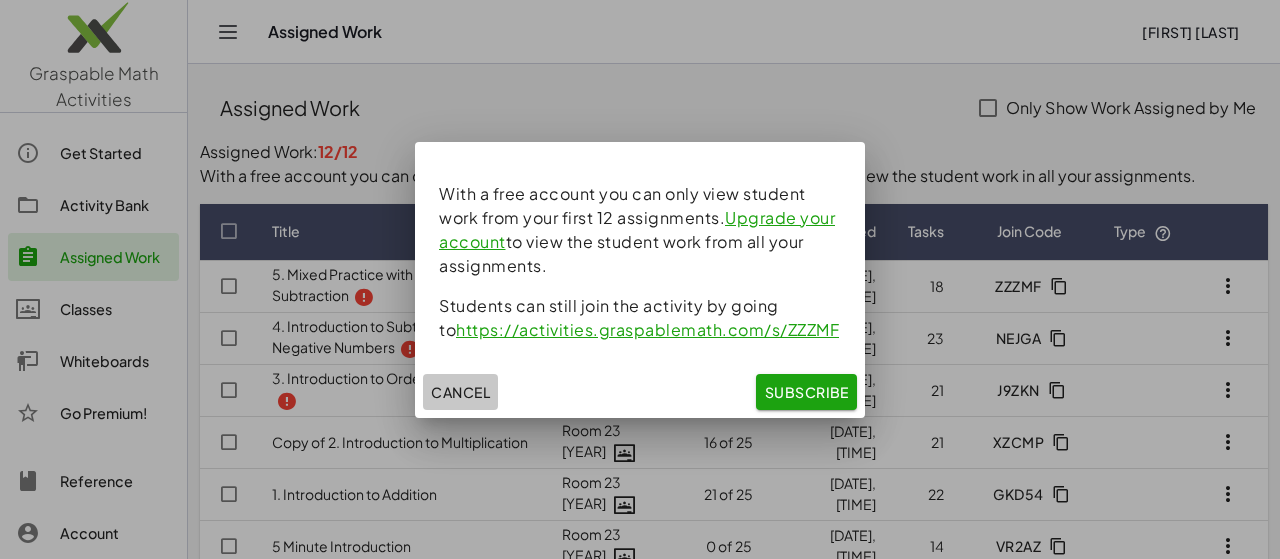 click on "Cancel" 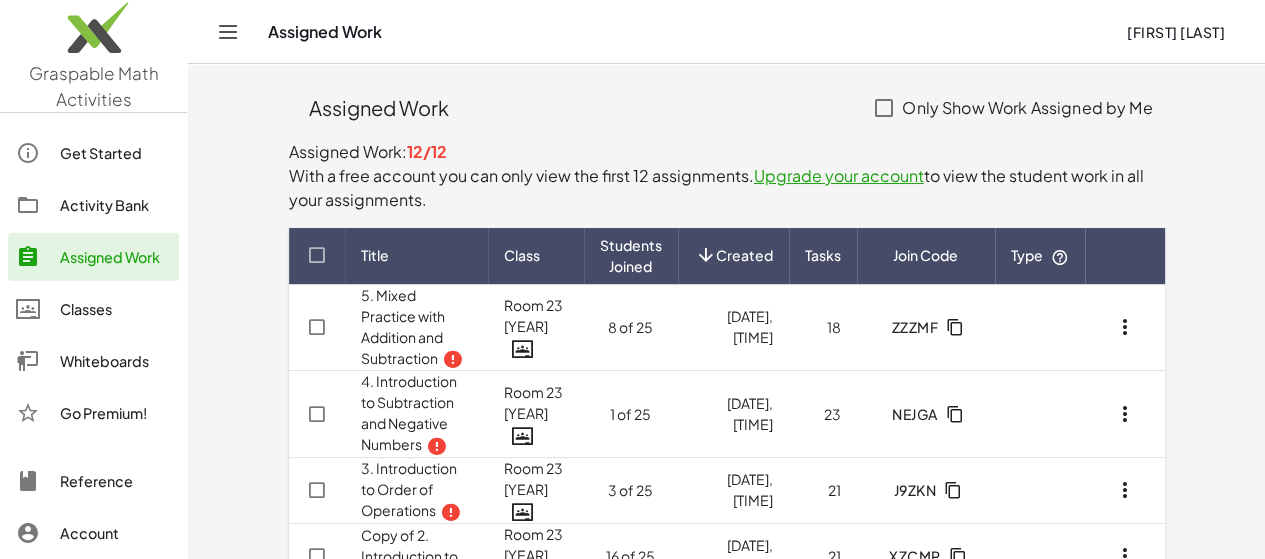 scroll, scrollTop: 86, scrollLeft: 0, axis: vertical 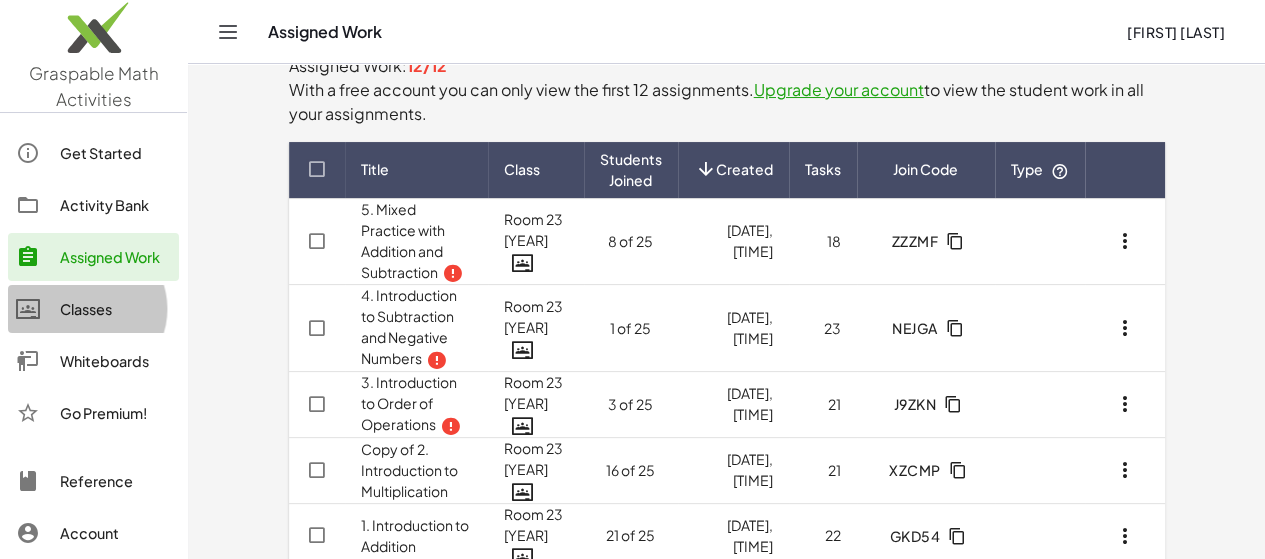 click on "Classes" 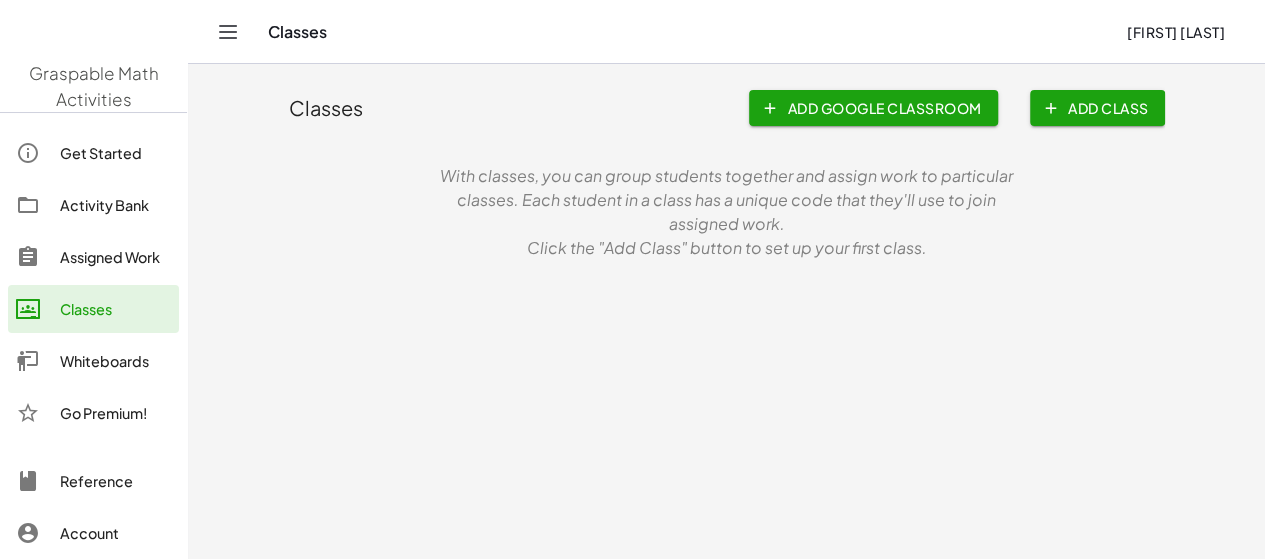 scroll, scrollTop: 0, scrollLeft: 0, axis: both 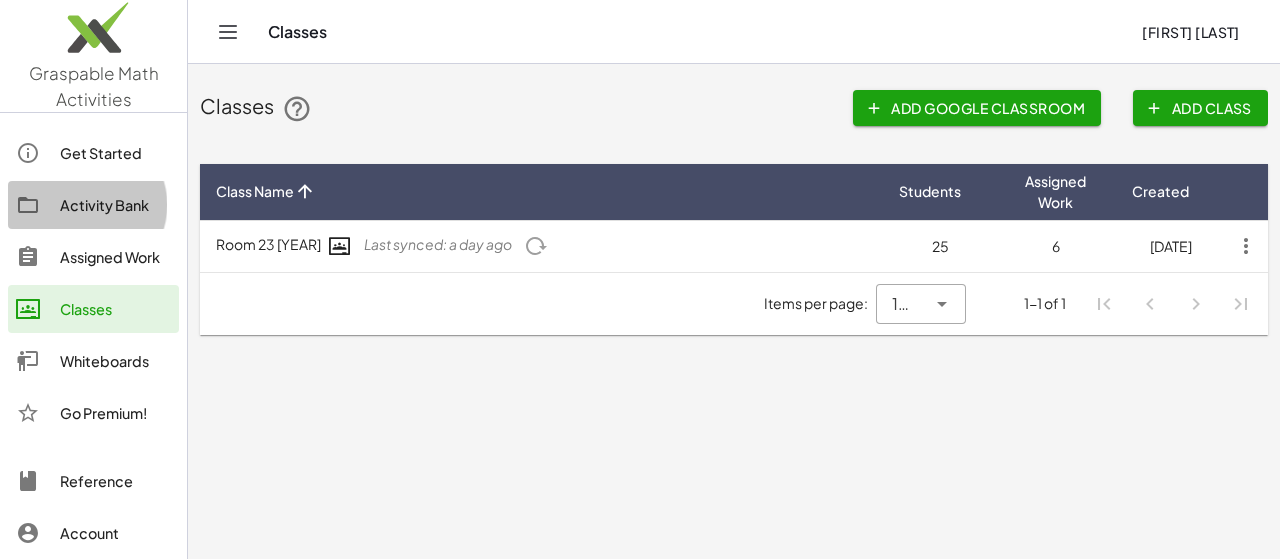click on "Activity Bank" 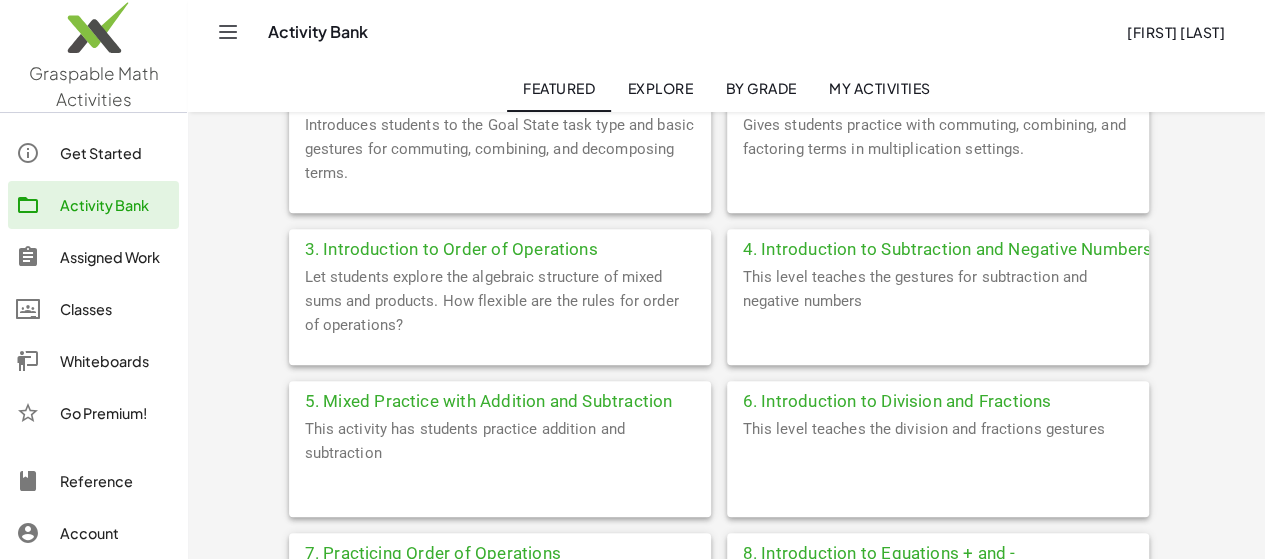 scroll, scrollTop: 560, scrollLeft: 0, axis: vertical 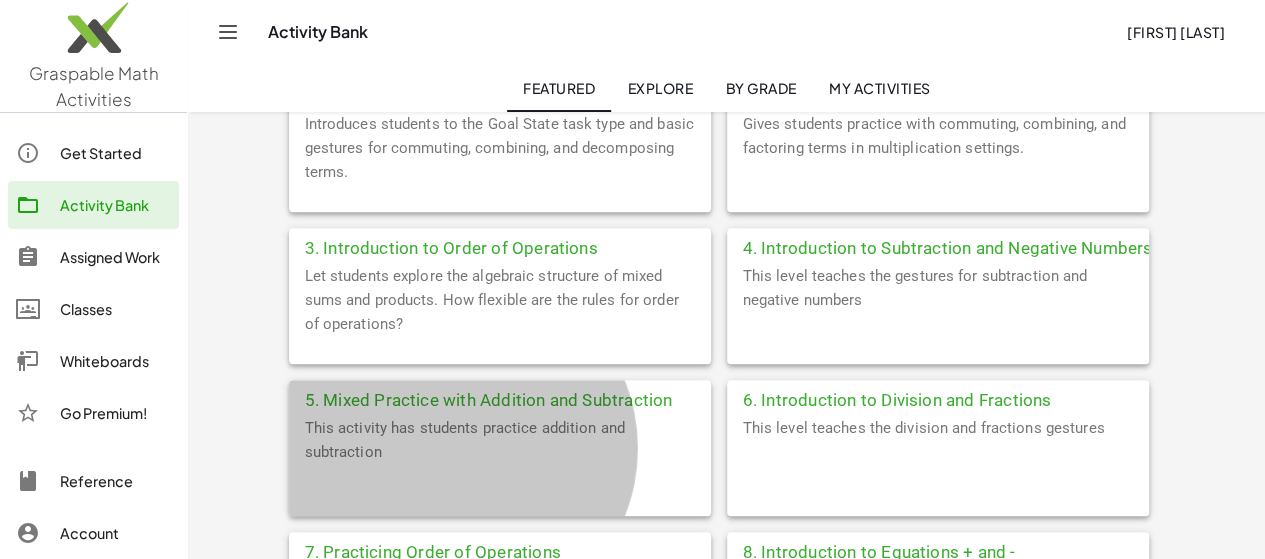 click on "5. Mixed Practice with Addition and Subtraction" 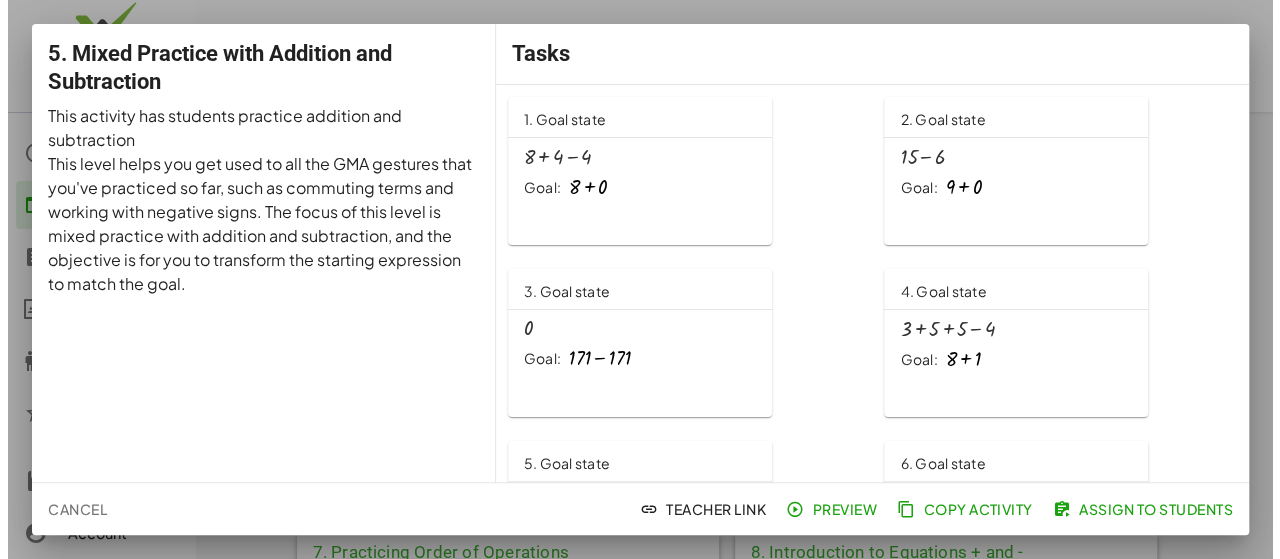 scroll, scrollTop: 0, scrollLeft: 0, axis: both 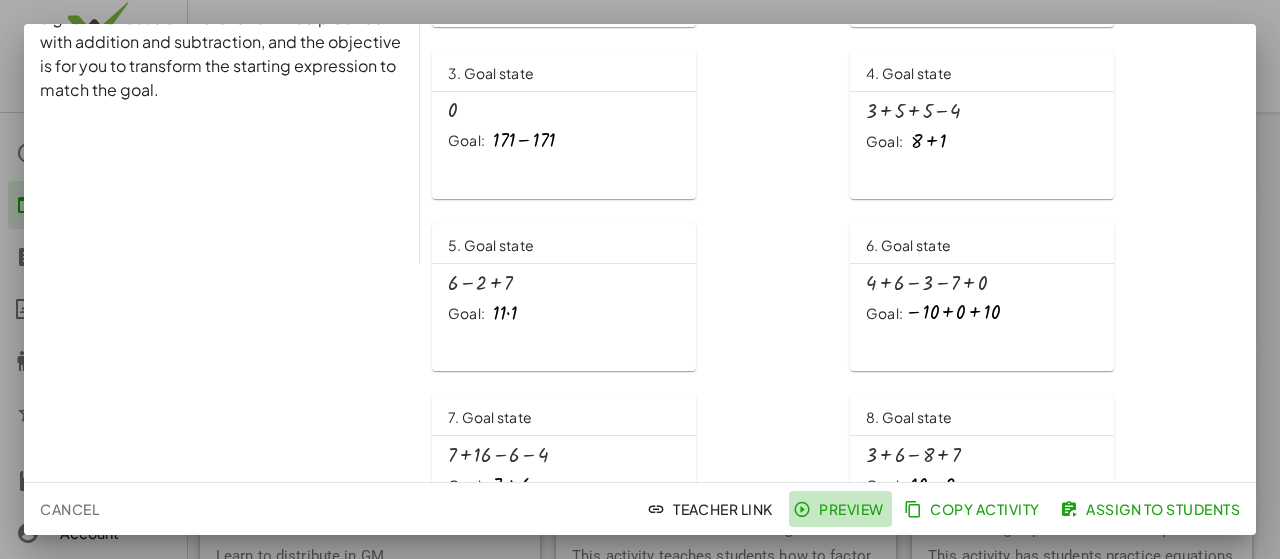 click on "Preview" 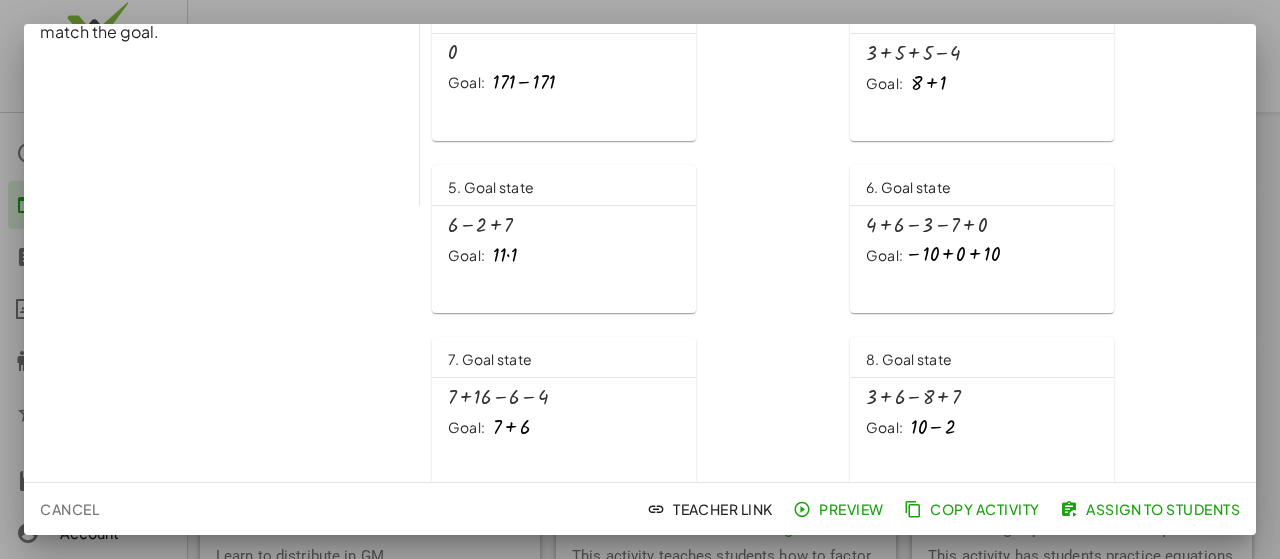 scroll, scrollTop: 0, scrollLeft: 0, axis: both 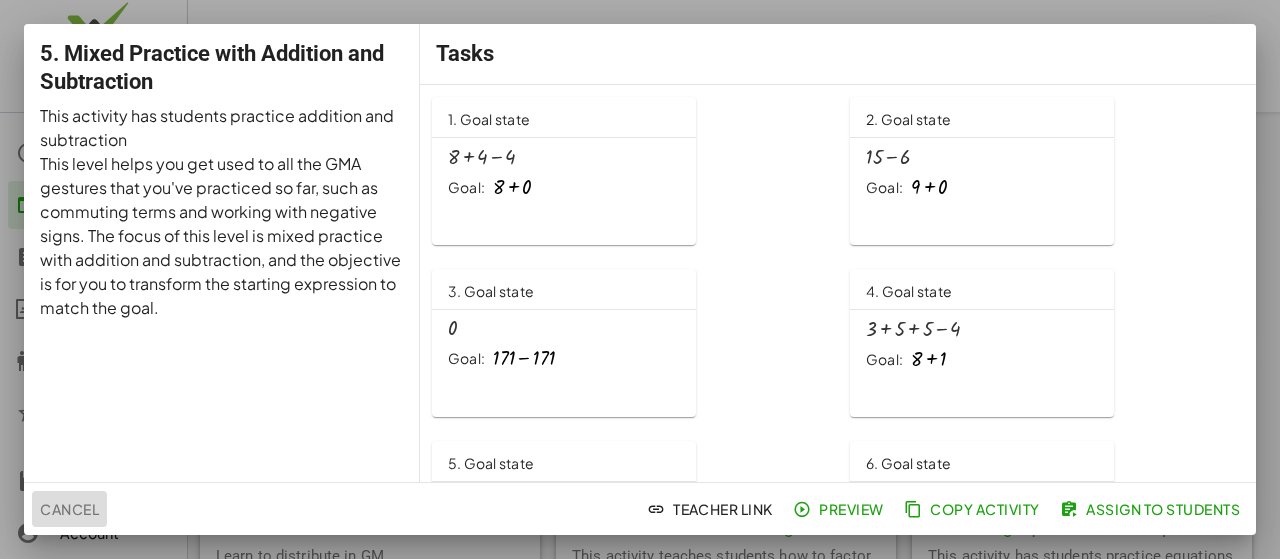 click on "Cancel" 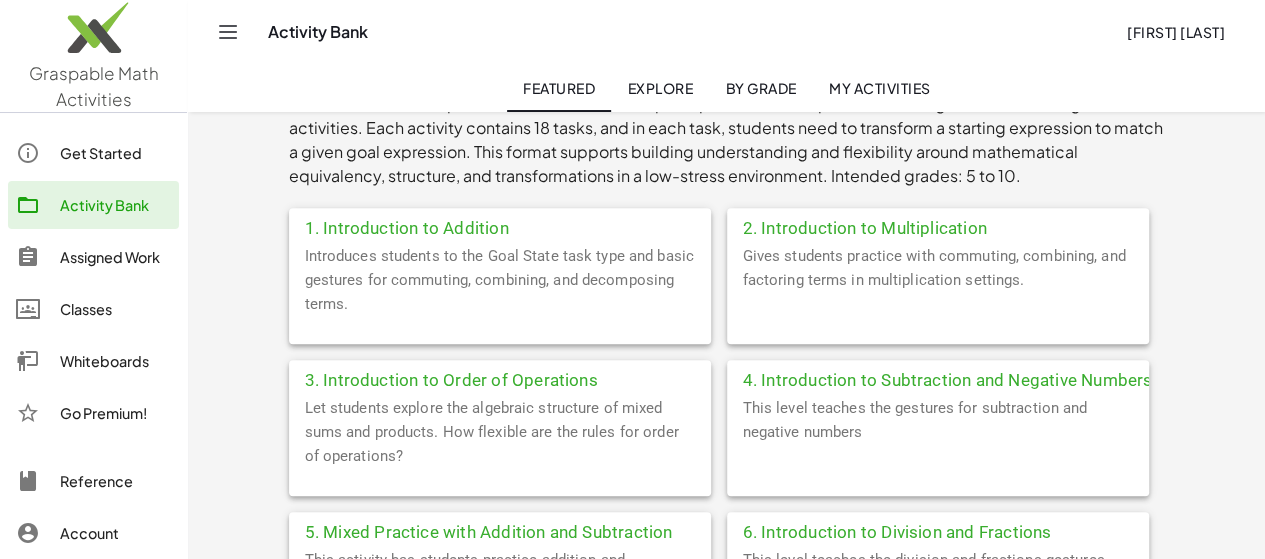 scroll, scrollTop: 427, scrollLeft: 0, axis: vertical 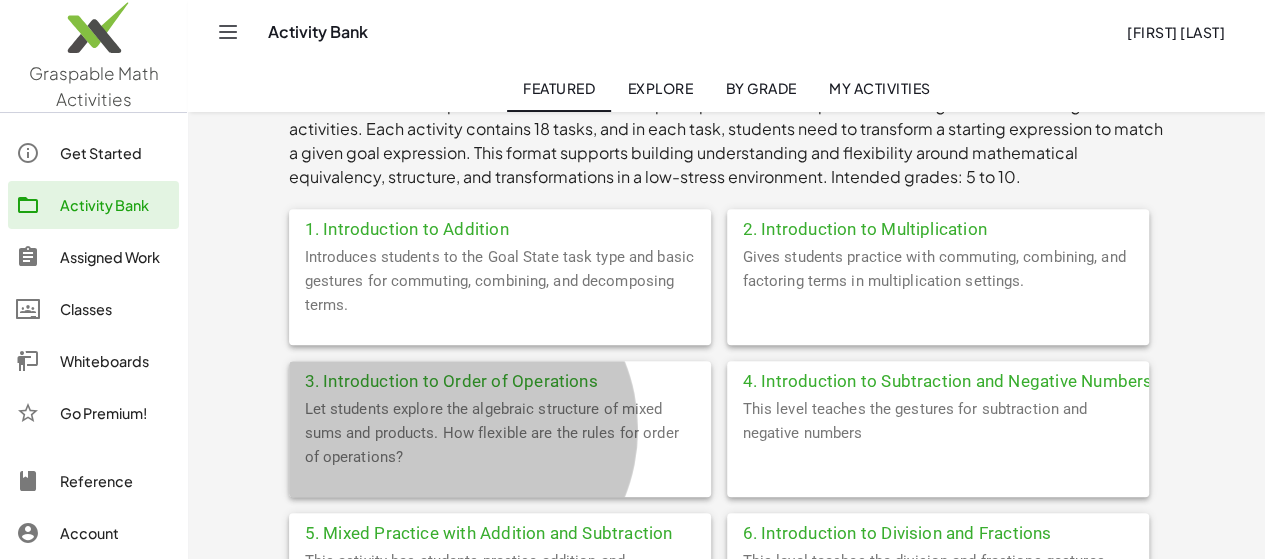 click on "3. Introduction to Order of Operations" 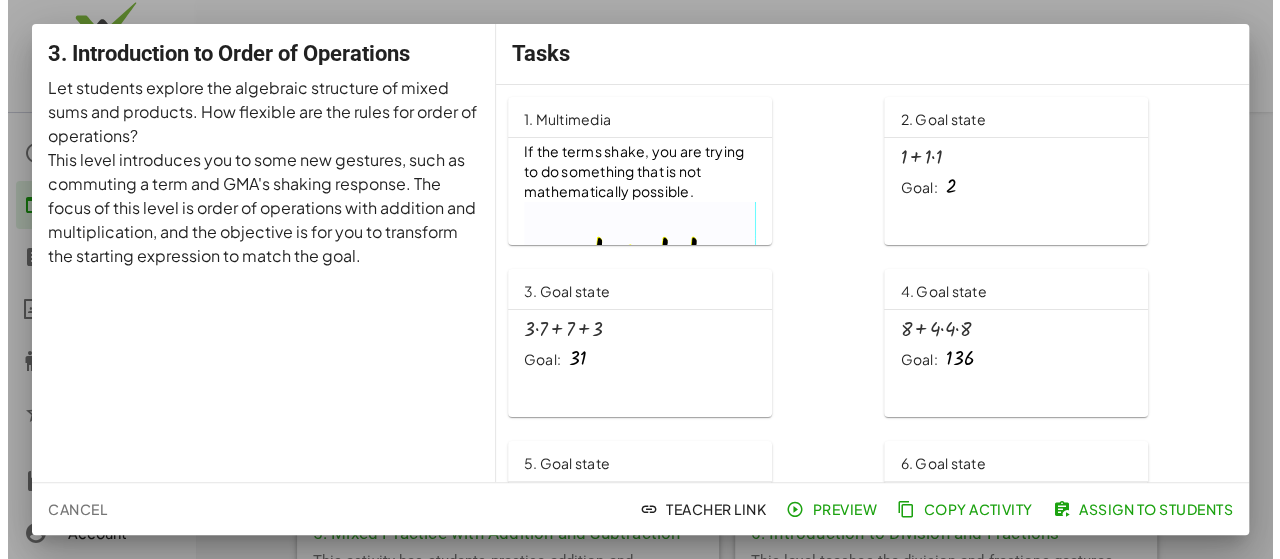 scroll, scrollTop: 0, scrollLeft: 0, axis: both 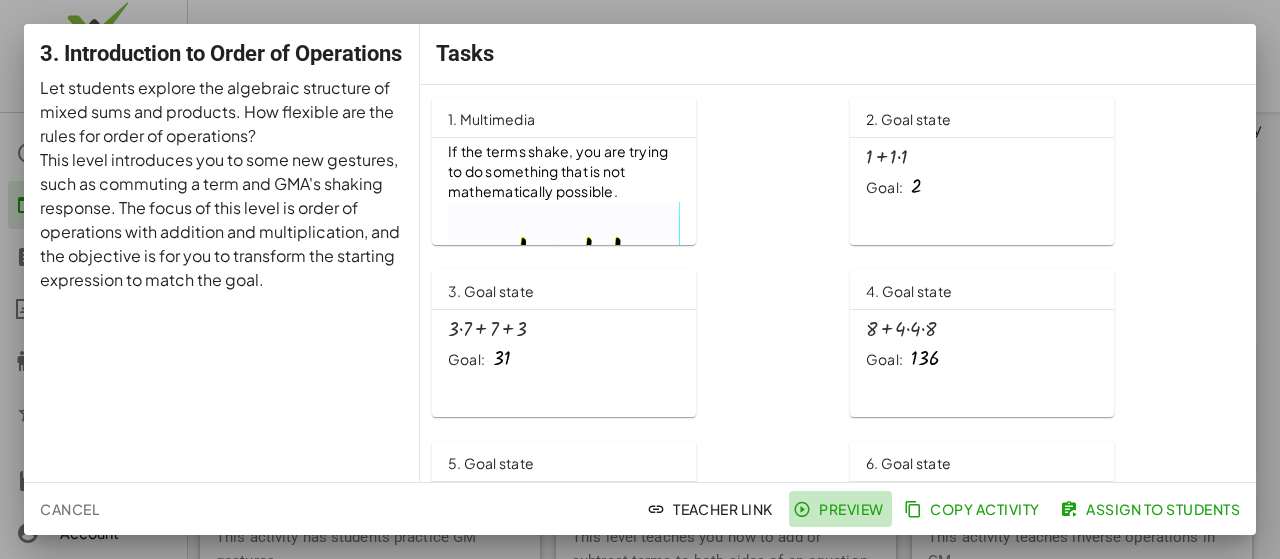 click on "Preview" 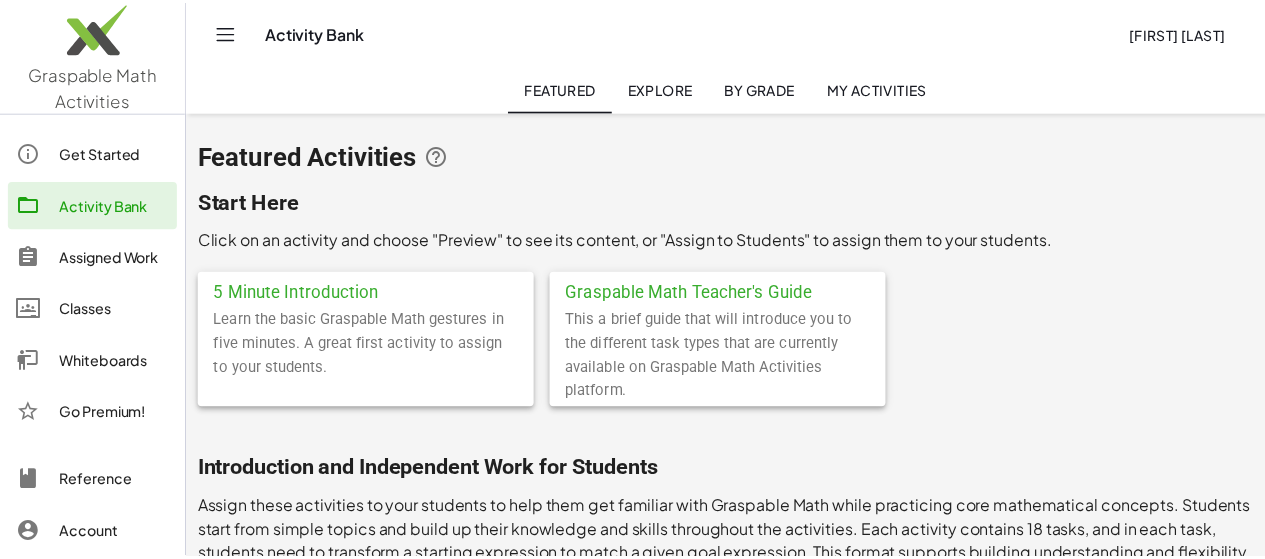 scroll, scrollTop: 427, scrollLeft: 0, axis: vertical 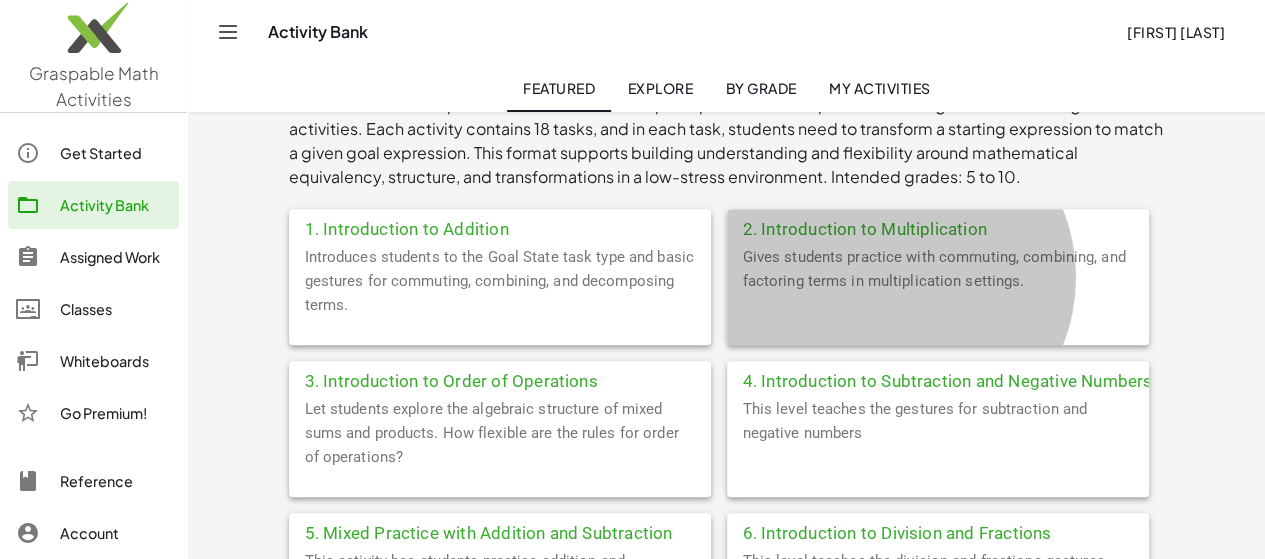 click on "2. Introduction to Multiplication" 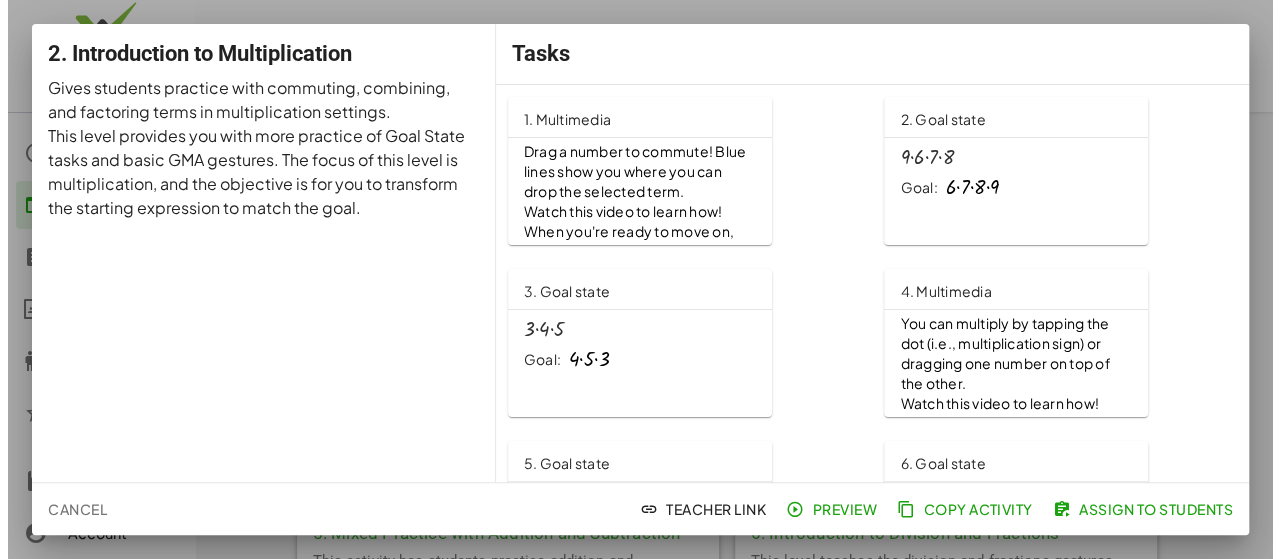 scroll, scrollTop: 0, scrollLeft: 0, axis: both 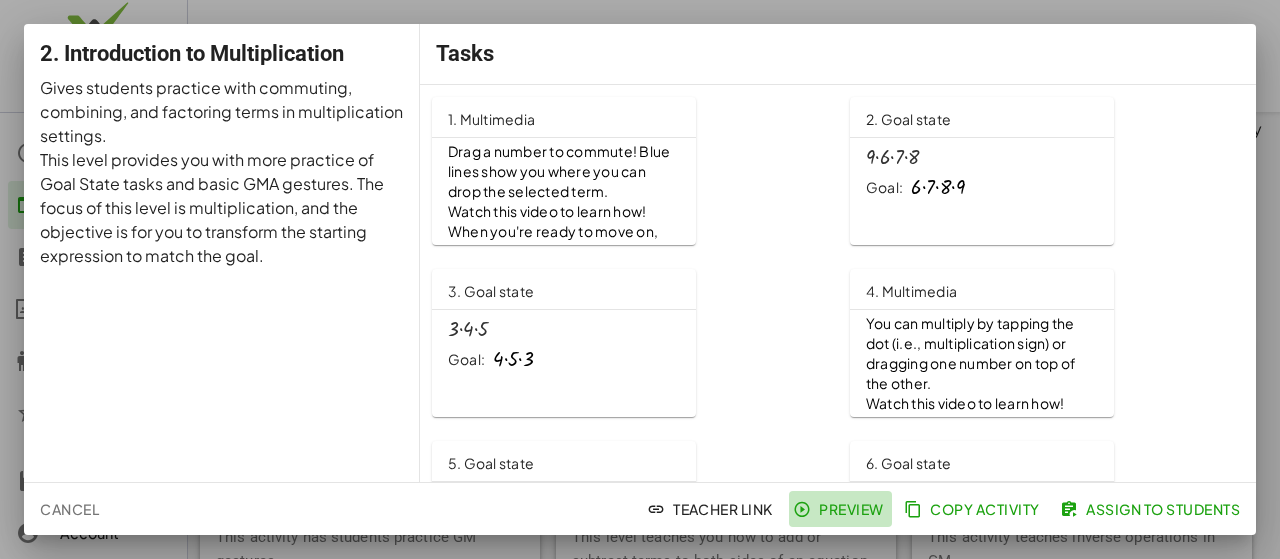 click on "Preview" 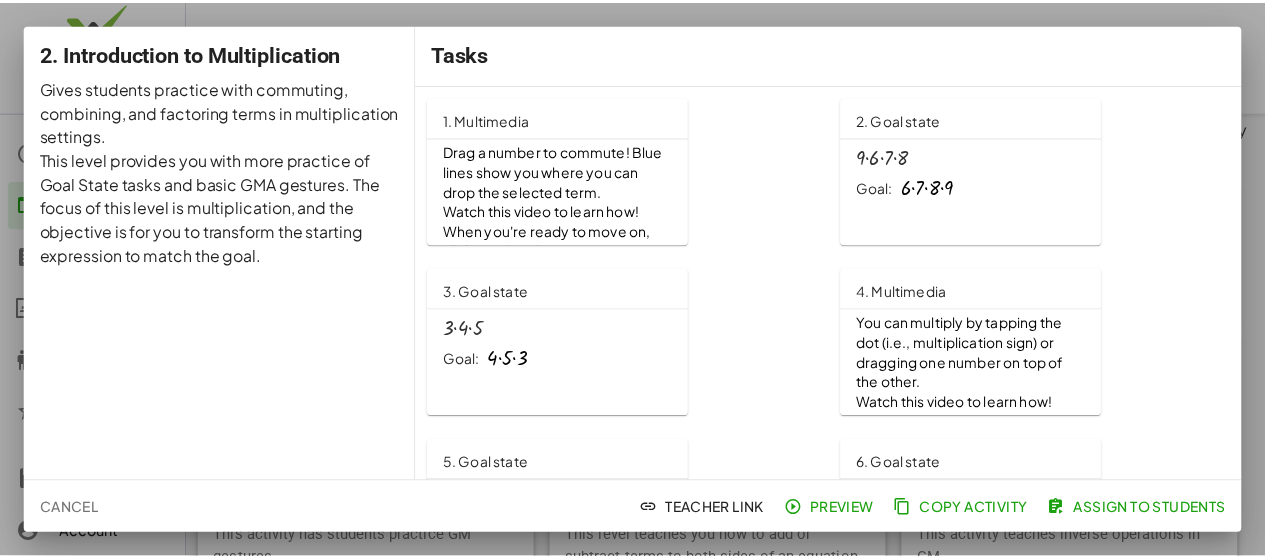 scroll, scrollTop: 427, scrollLeft: 0, axis: vertical 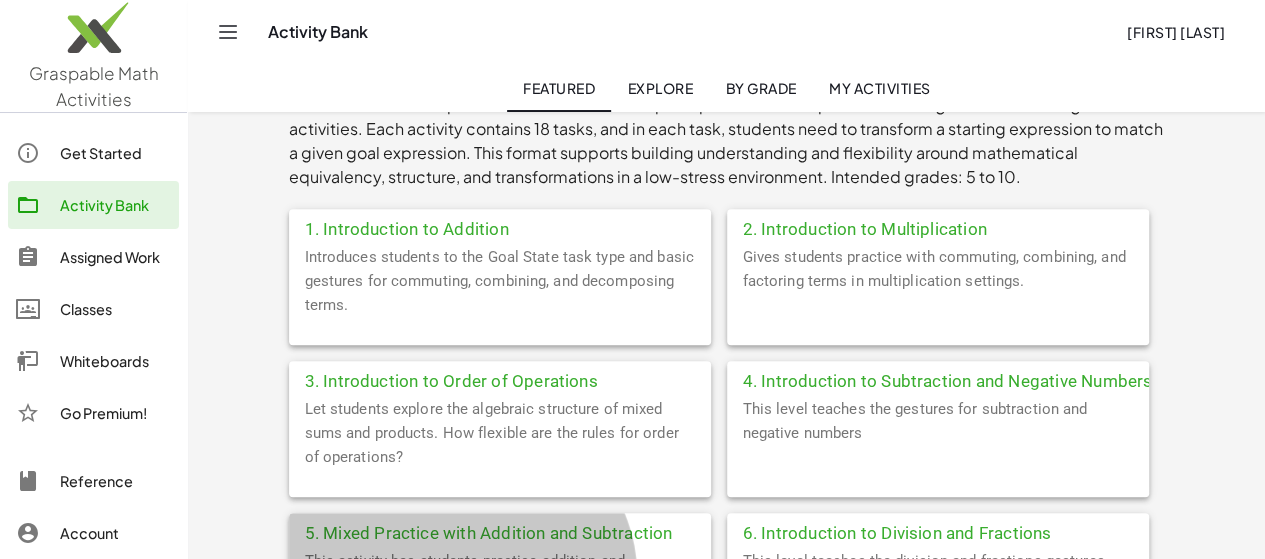 click on "5. Mixed Practice with Addition and Subtraction" 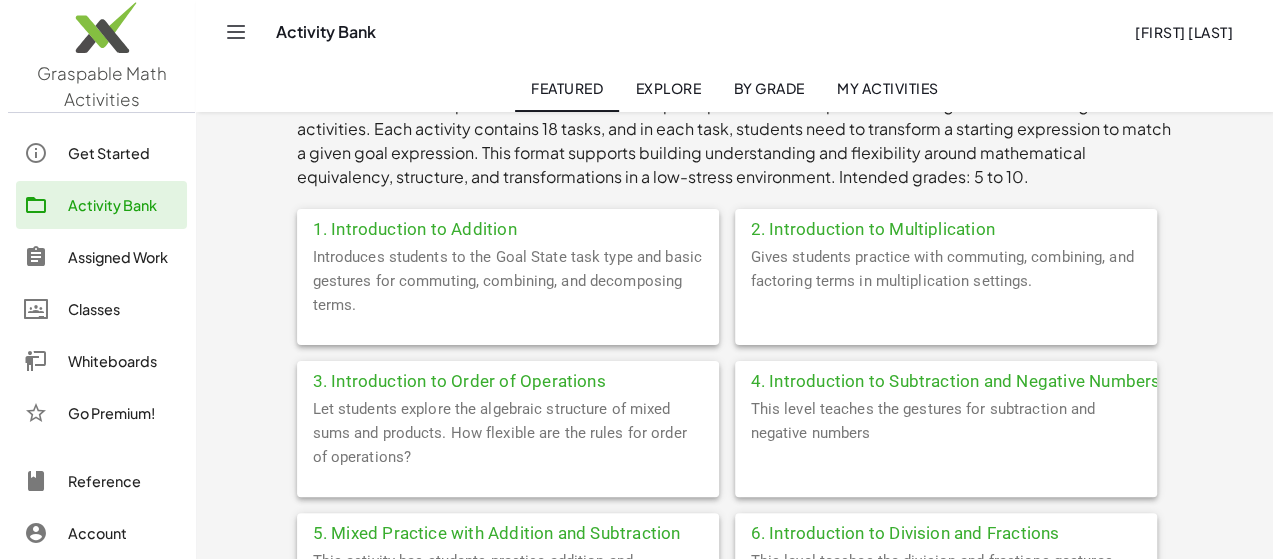 scroll, scrollTop: 0, scrollLeft: 0, axis: both 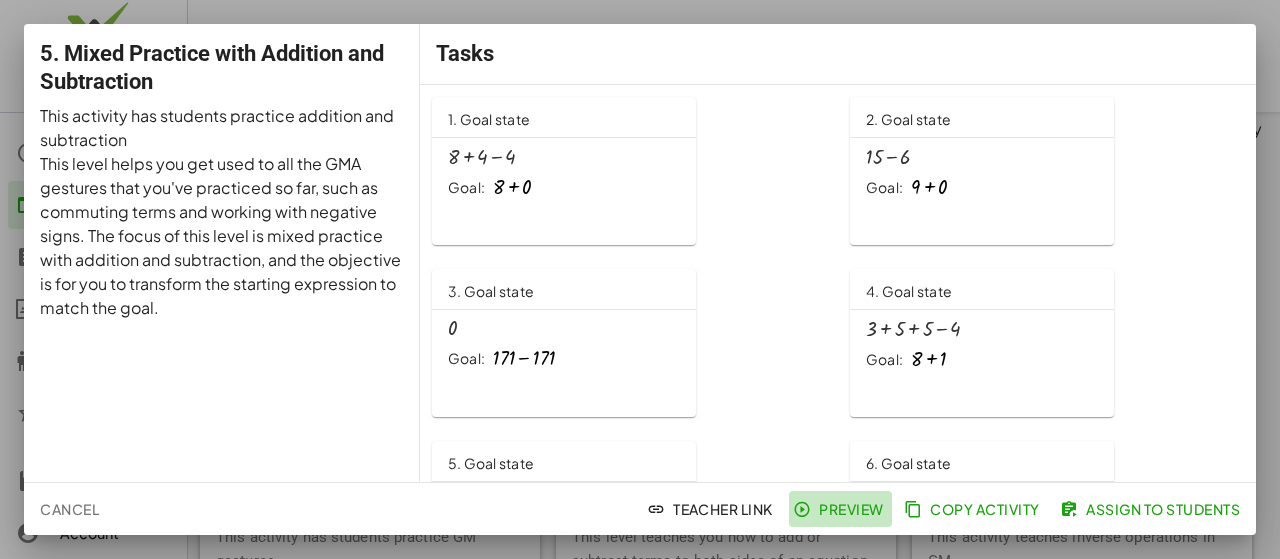 click on "Preview" 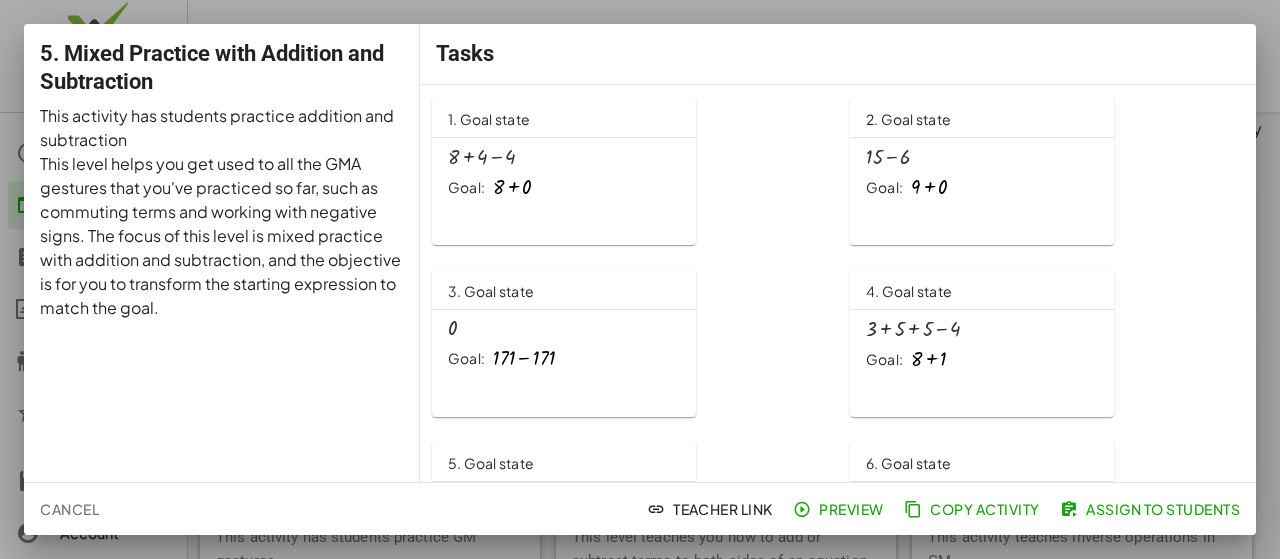 scroll, scrollTop: 300, scrollLeft: 0, axis: vertical 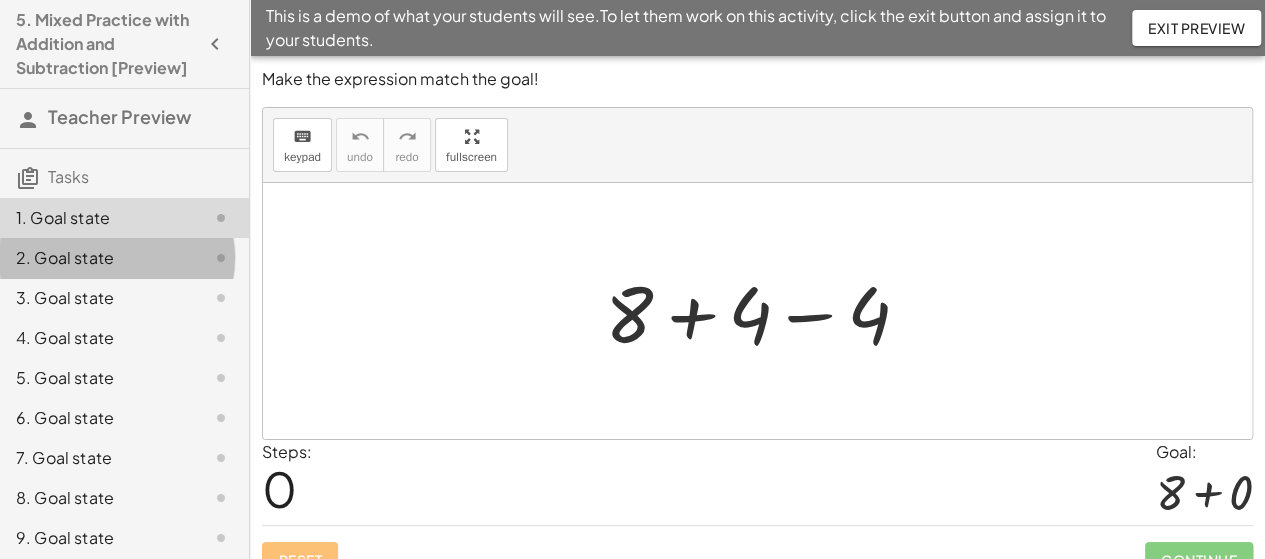 click on "2. Goal state" 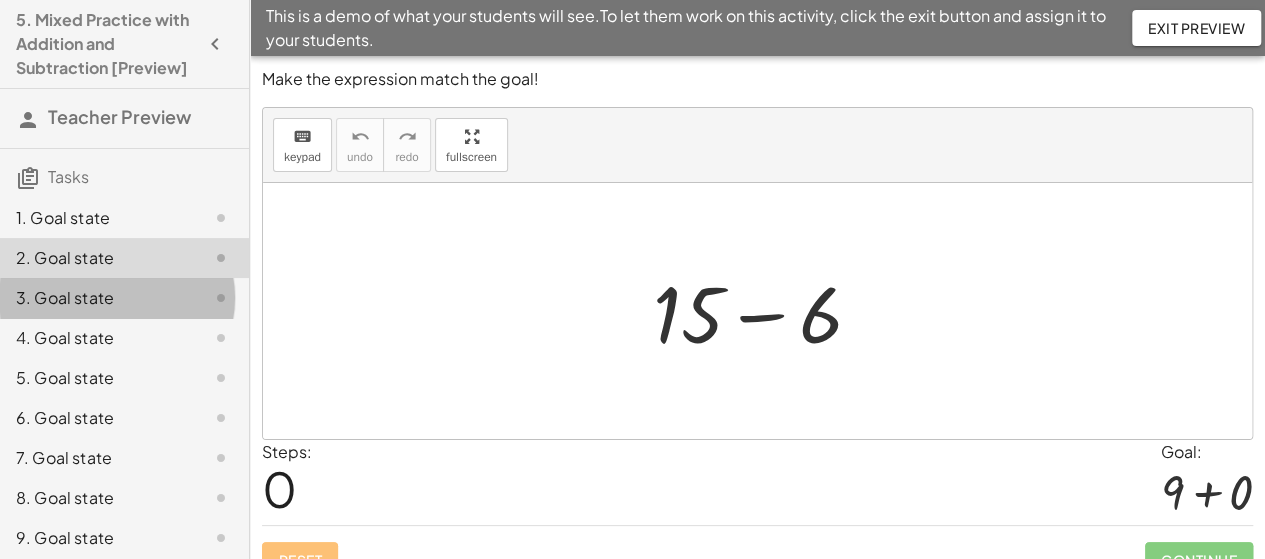 click on "3. Goal state" 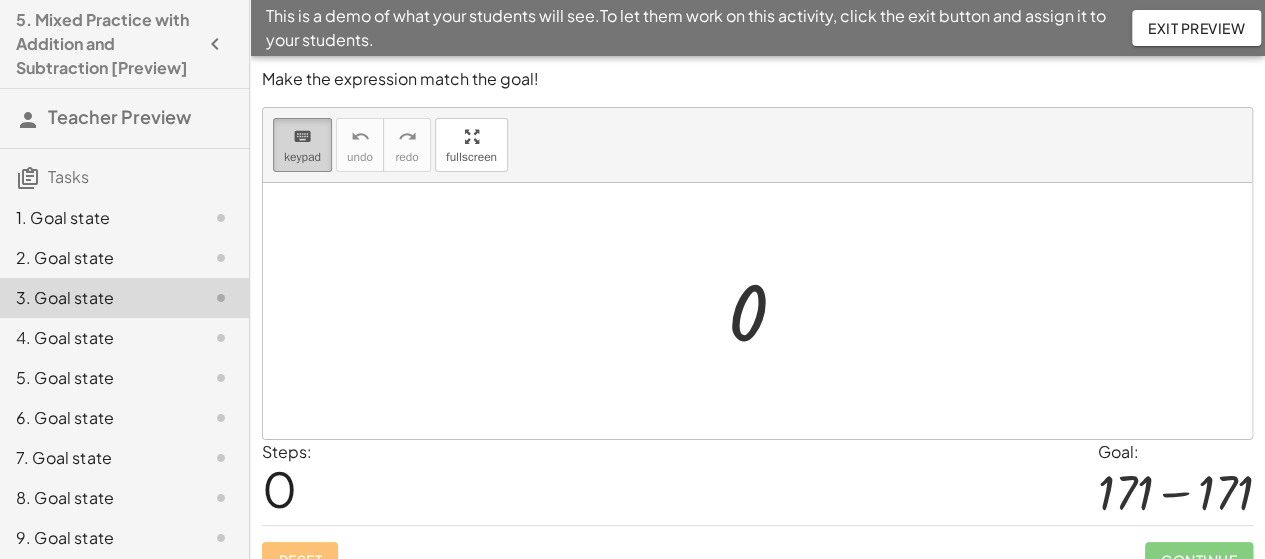 click on "keyboard keypad" at bounding box center [302, 145] 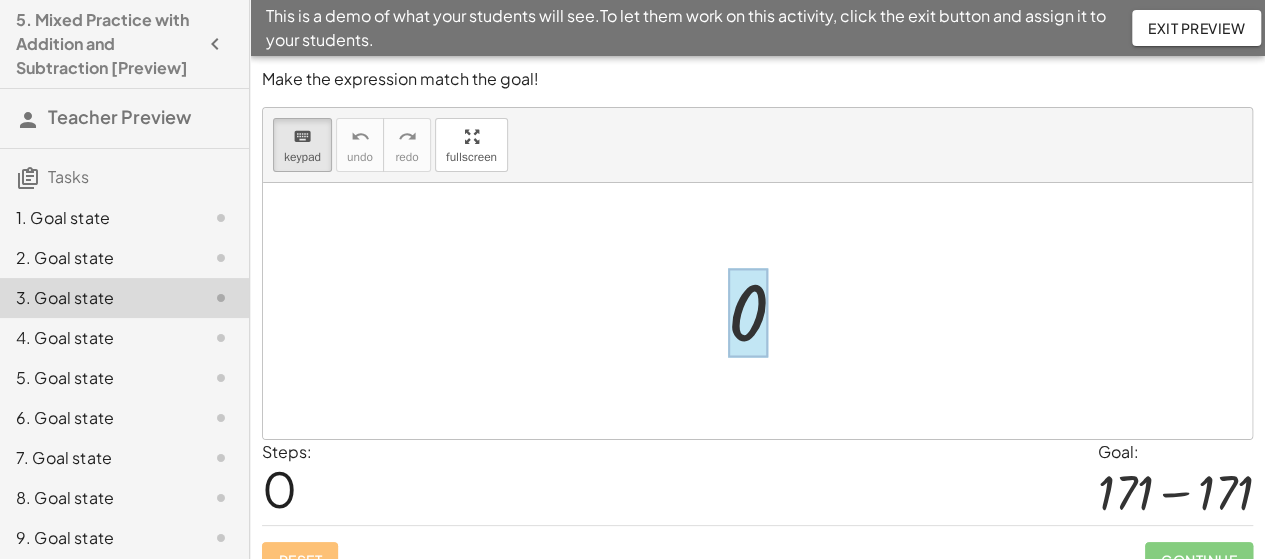 click at bounding box center [748, 313] 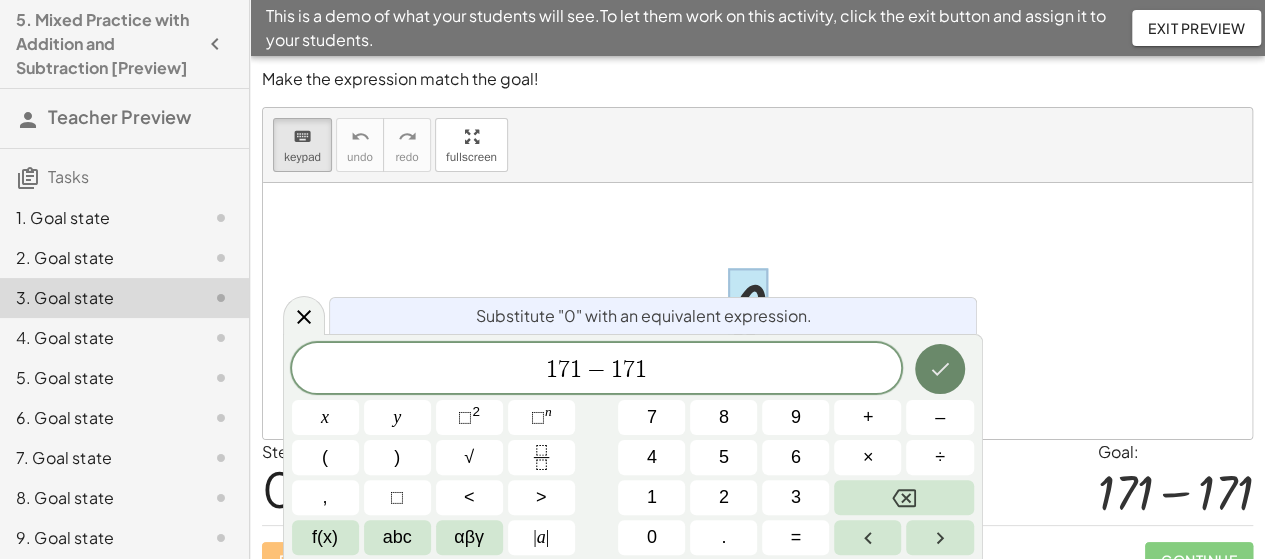 click 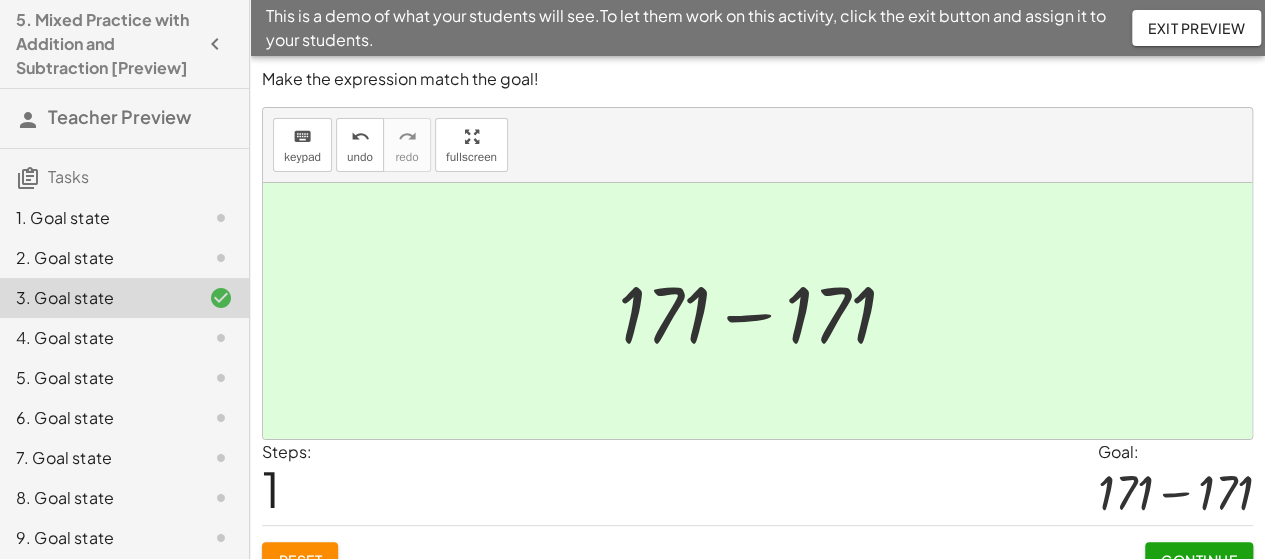 scroll, scrollTop: 28, scrollLeft: 0, axis: vertical 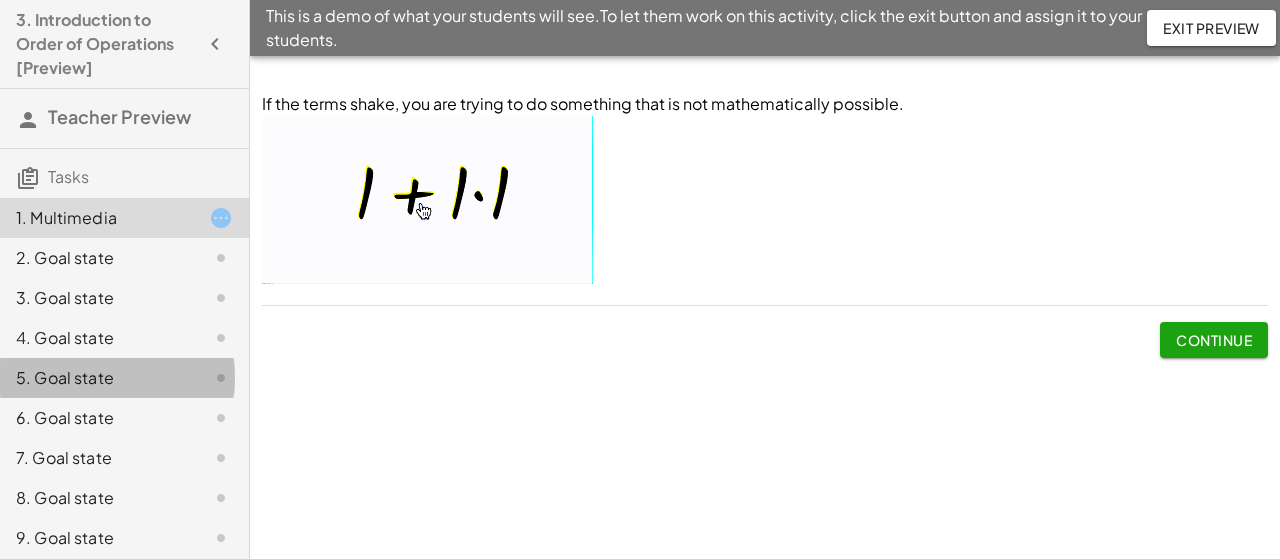 click on "5. Goal state" 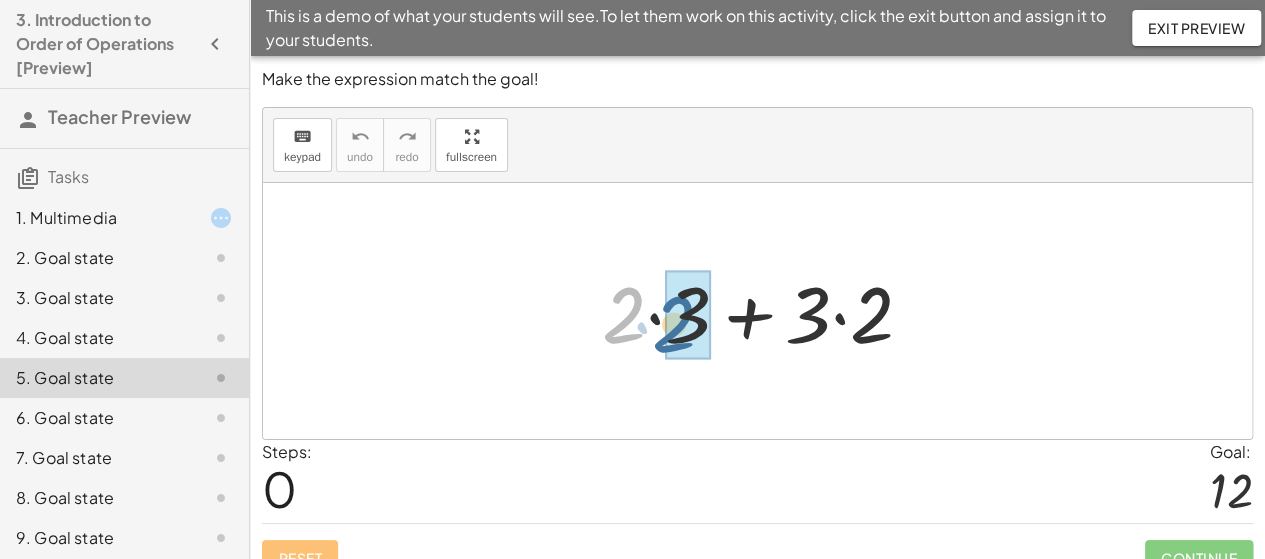 drag, startPoint x: 615, startPoint y: 298, endPoint x: 666, endPoint y: 307, distance: 51.78803 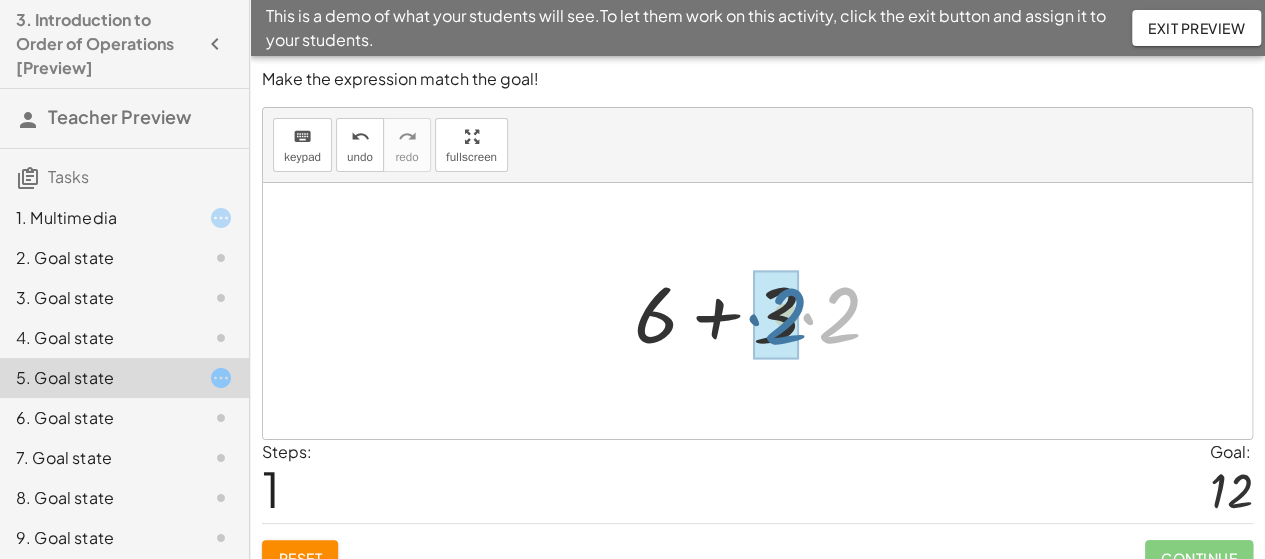 drag, startPoint x: 844, startPoint y: 306, endPoint x: 788, endPoint y: 307, distance: 56.008926 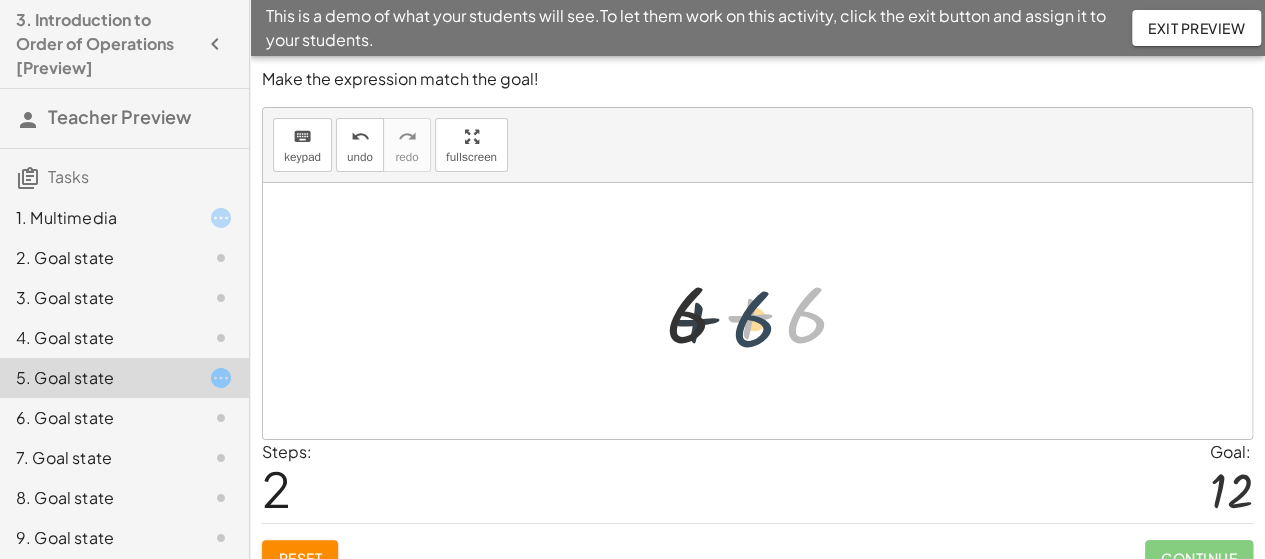 drag, startPoint x: 808, startPoint y: 311, endPoint x: 720, endPoint y: 313, distance: 88.02273 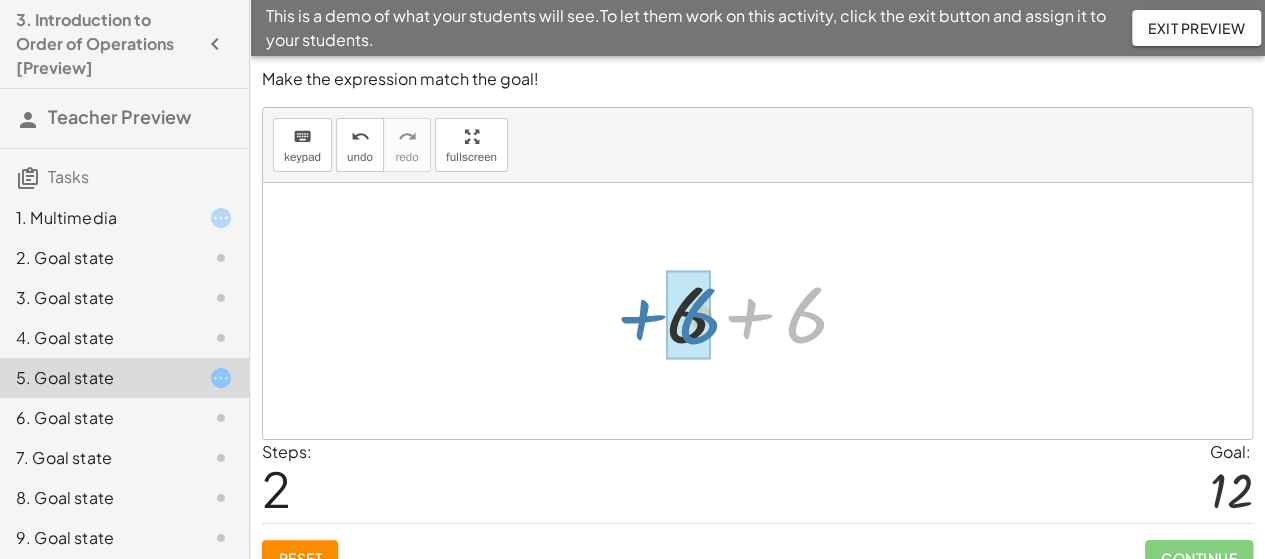 drag, startPoint x: 803, startPoint y: 313, endPoint x: 689, endPoint y: 311, distance: 114.01754 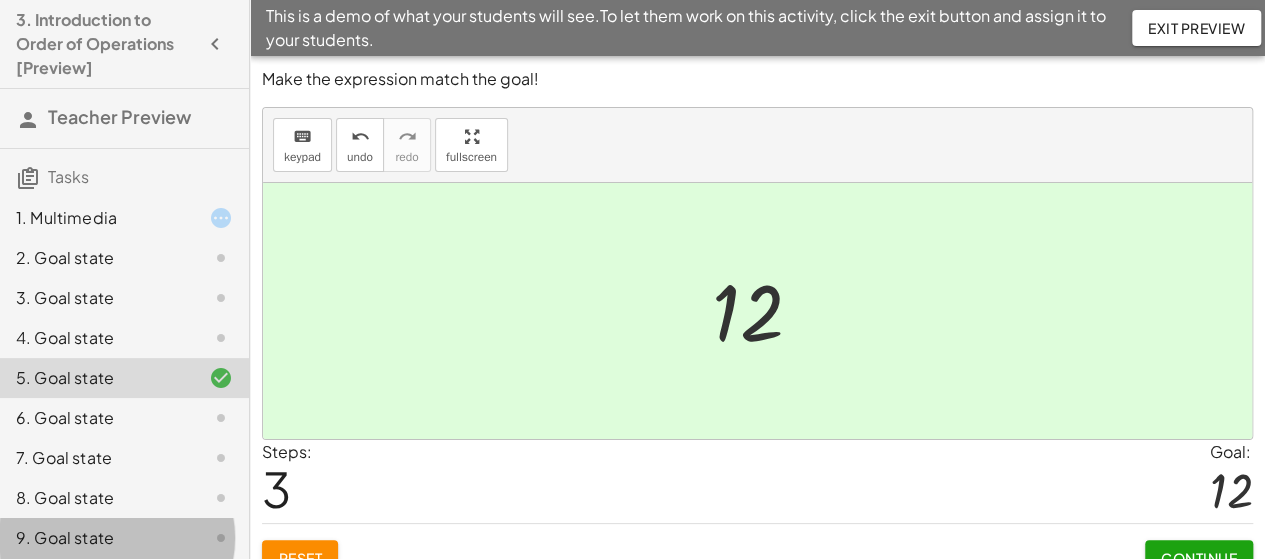 click on "9. Goal state" 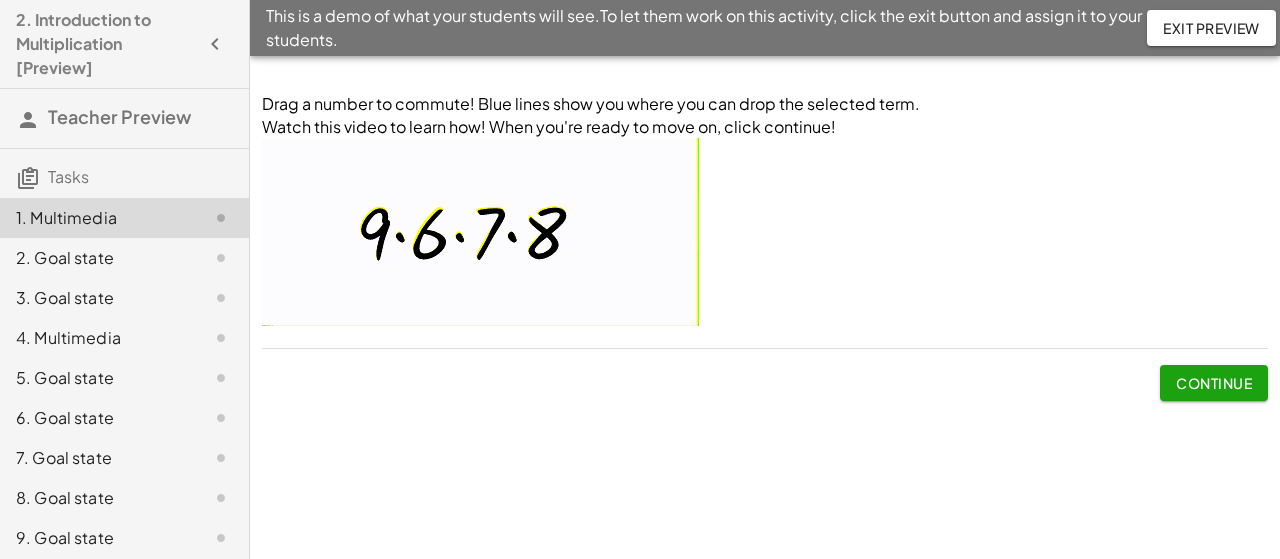 scroll, scrollTop: 0, scrollLeft: 0, axis: both 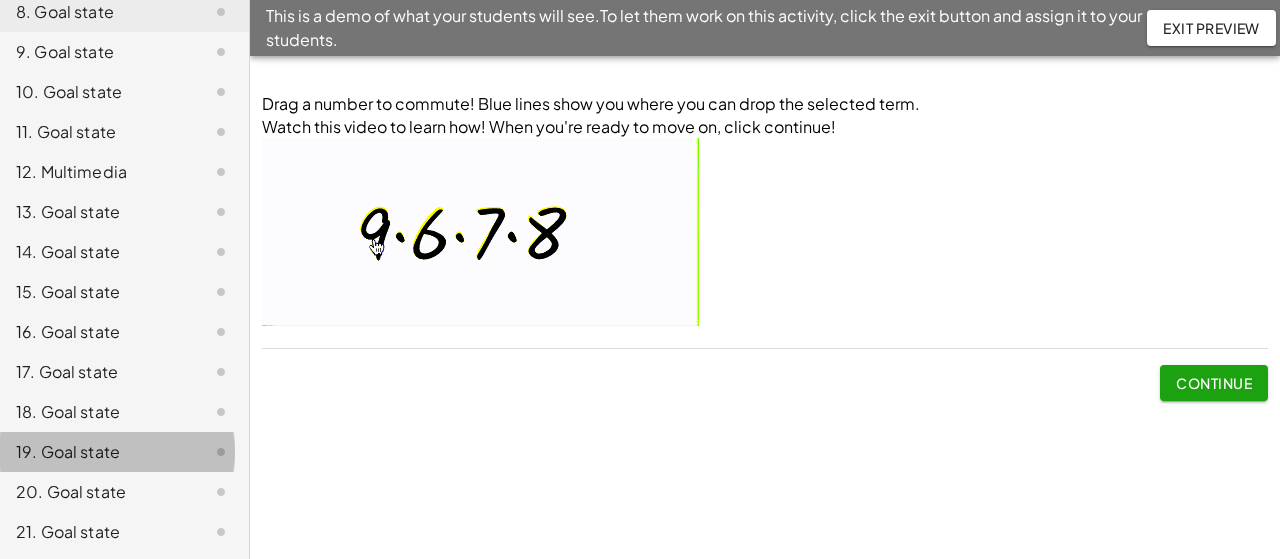 click on "19. Goal state" 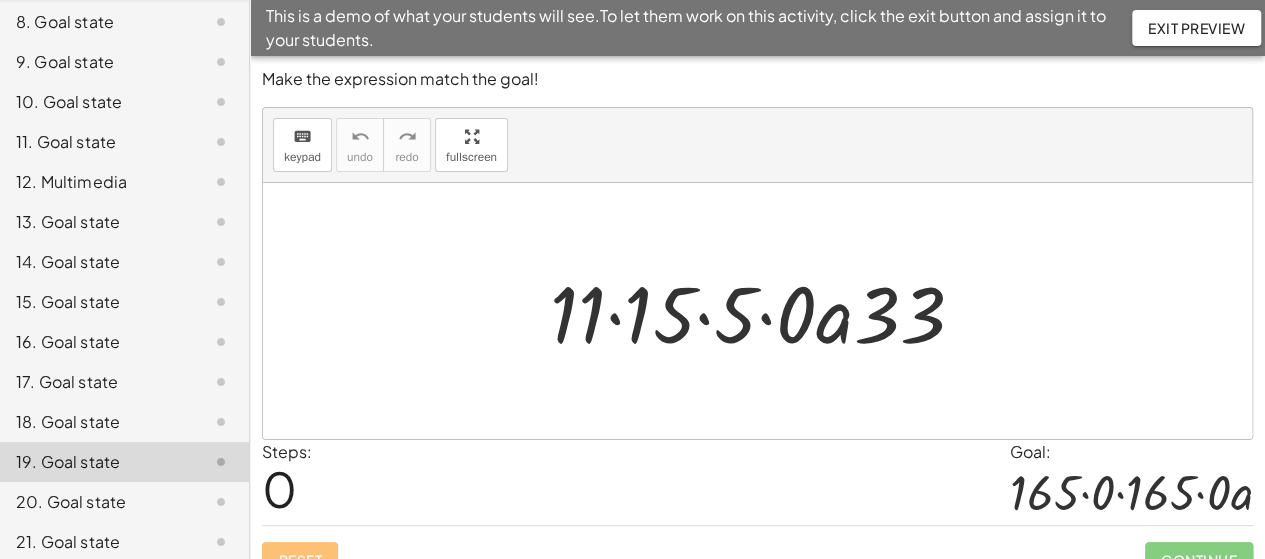 scroll, scrollTop: 486, scrollLeft: 0, axis: vertical 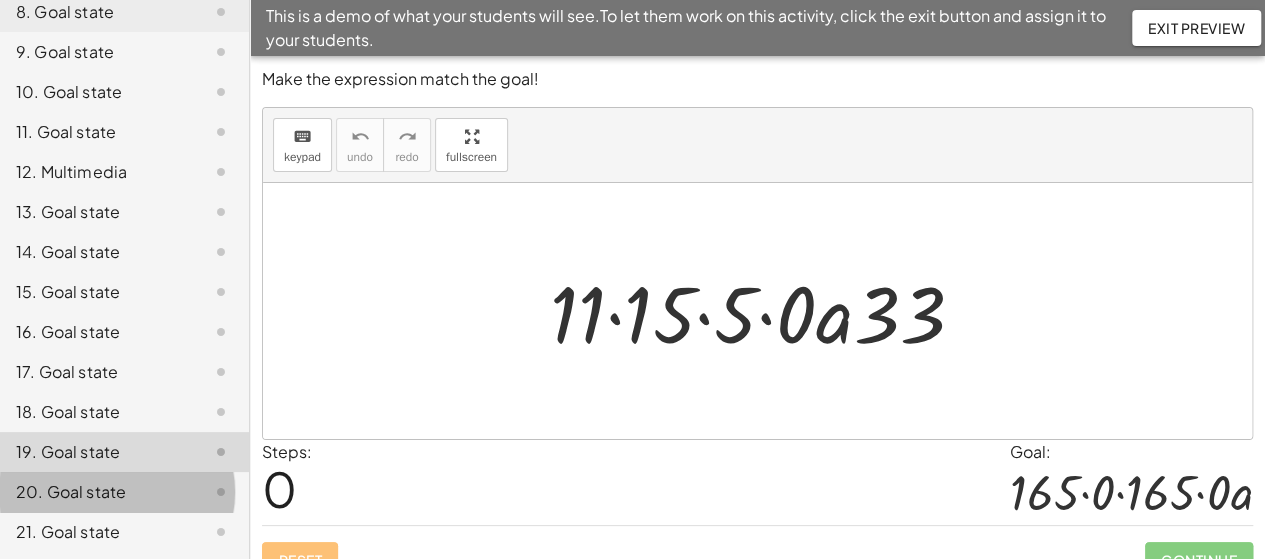 click on "20. Goal state" 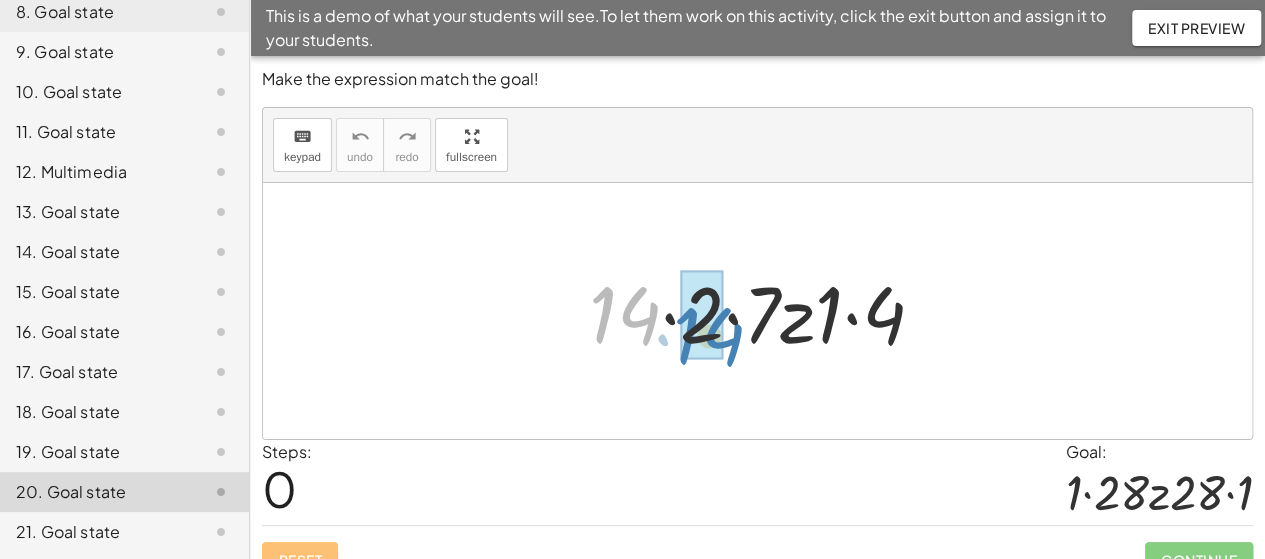 drag, startPoint x: 629, startPoint y: 326, endPoint x: 711, endPoint y: 347, distance: 84.646324 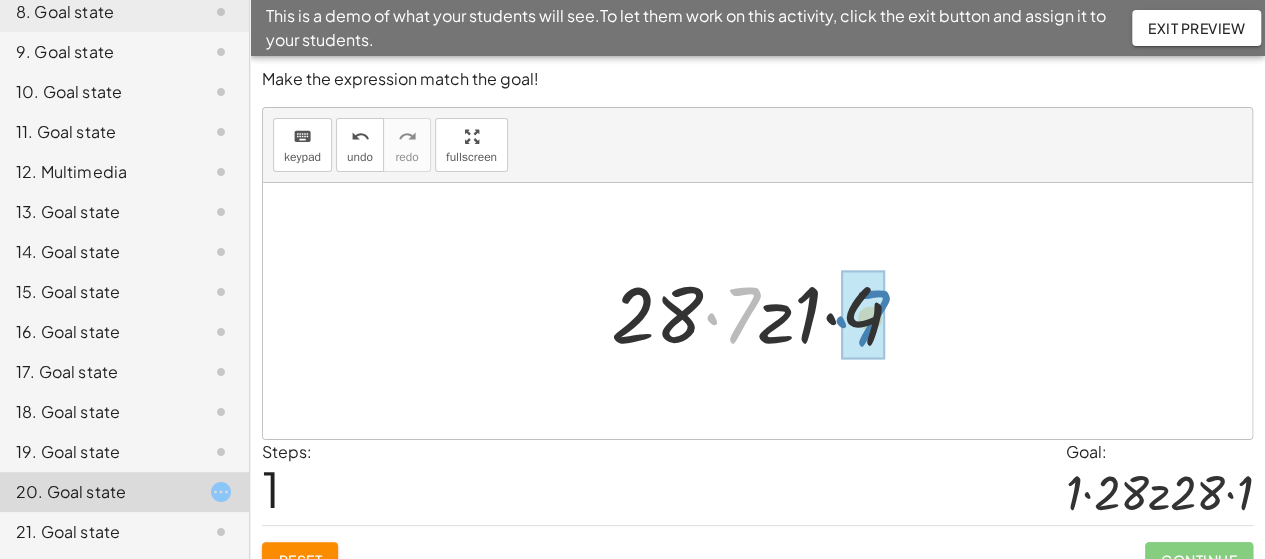 drag, startPoint x: 738, startPoint y: 323, endPoint x: 866, endPoint y: 325, distance: 128.01562 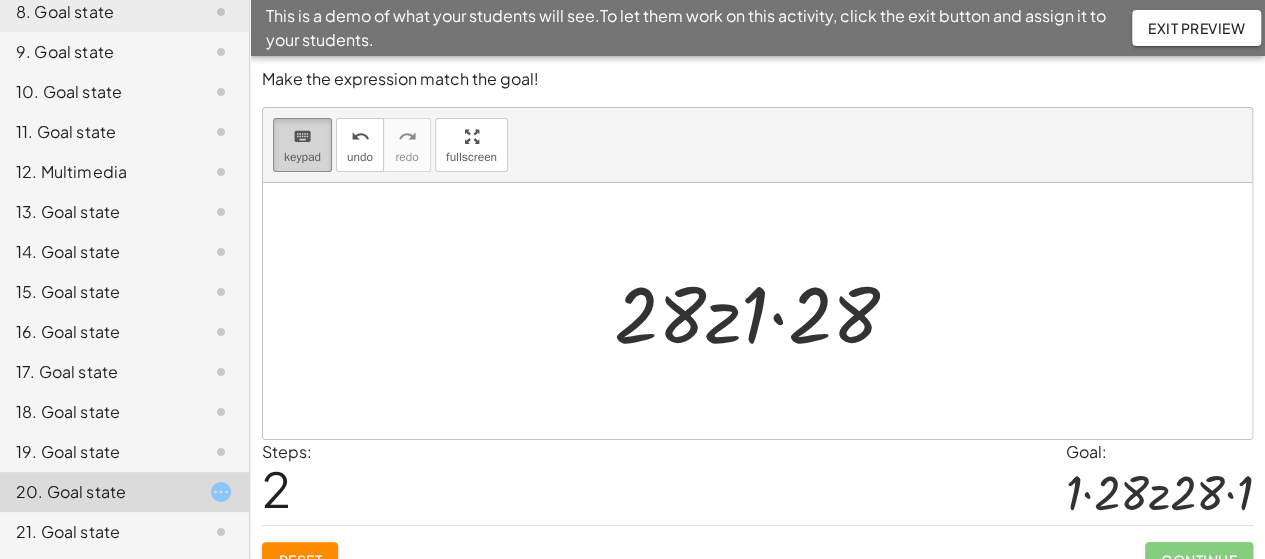 click on "keypad" at bounding box center (302, 157) 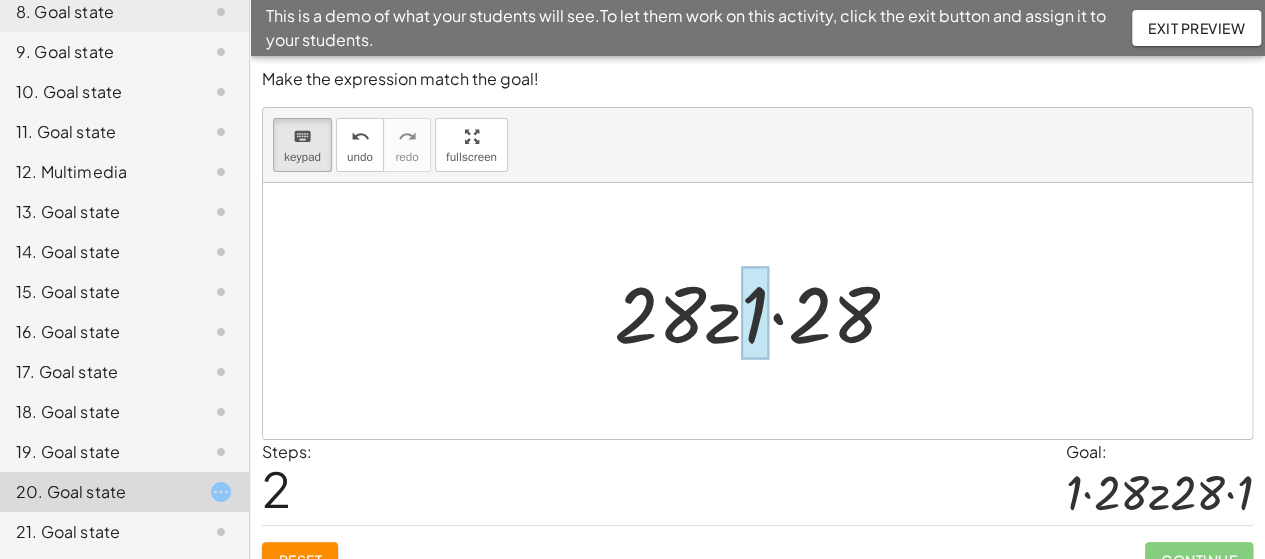 click at bounding box center (755, 313) 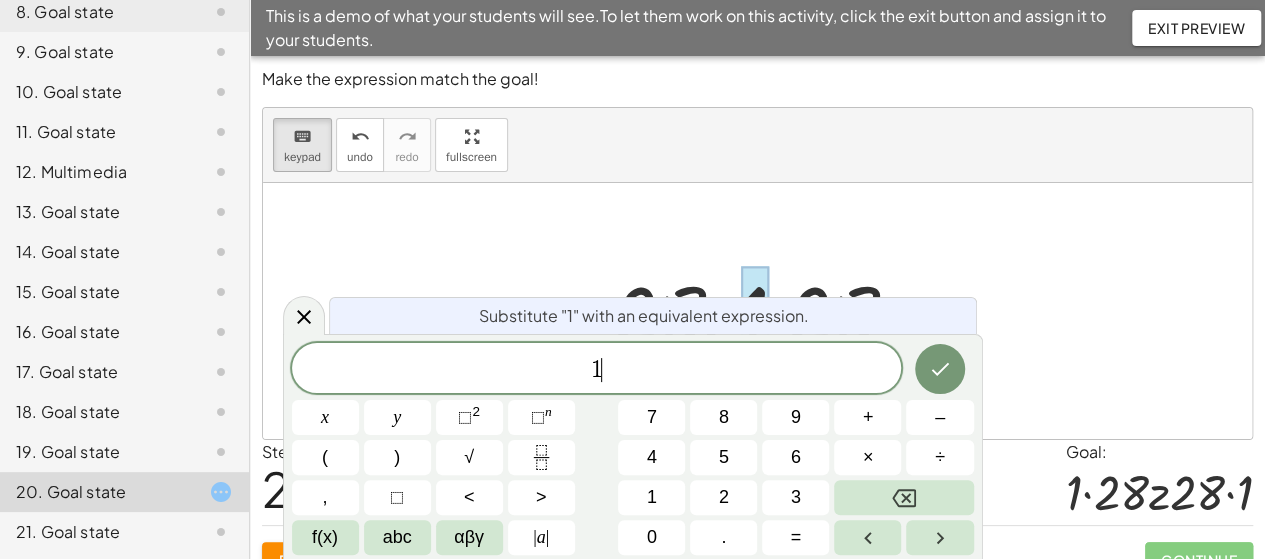 click on "1 ​" 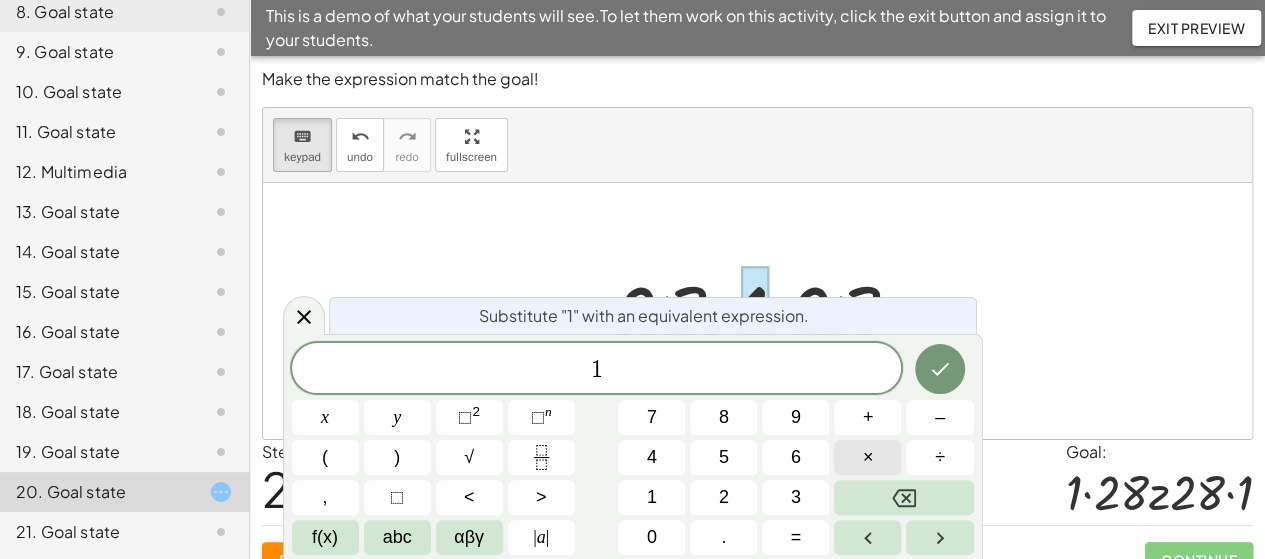 click on "×" at bounding box center (867, 457) 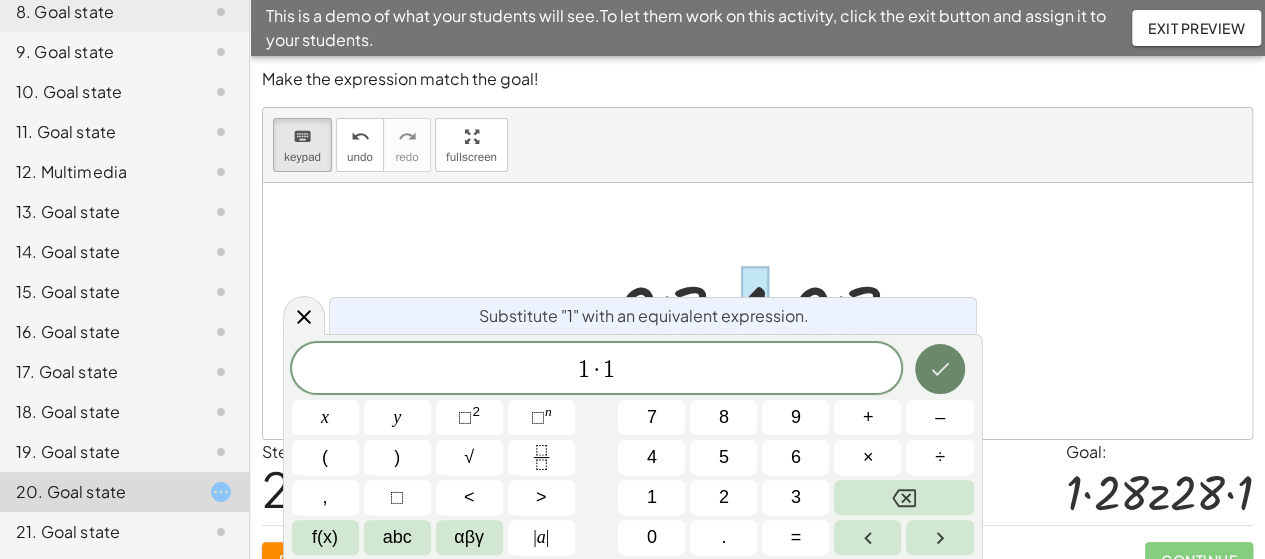 click 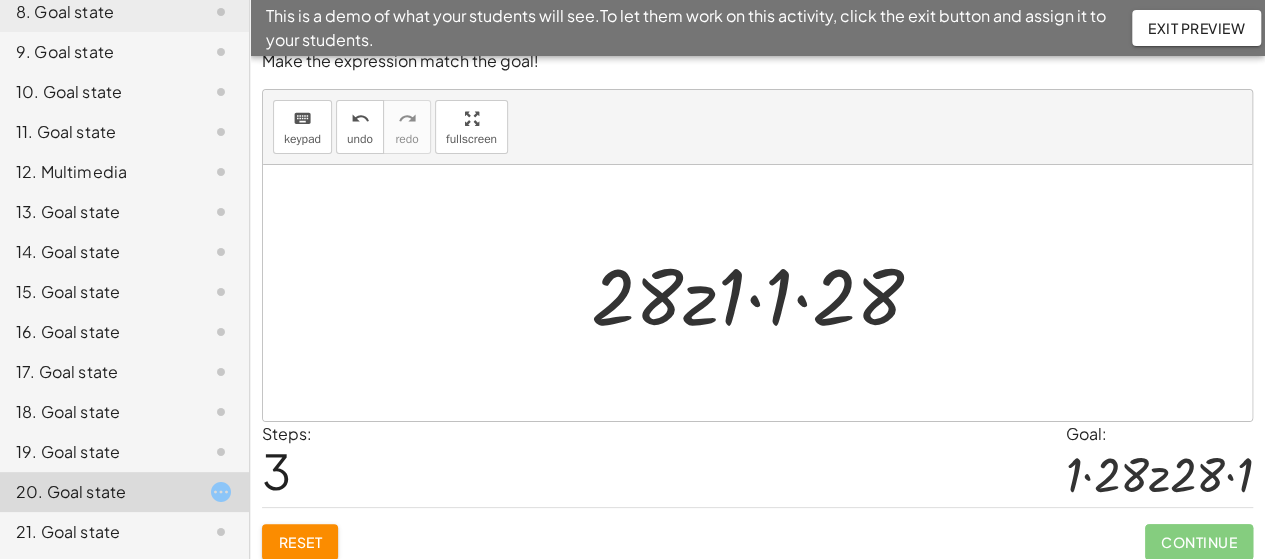 scroll, scrollTop: 28, scrollLeft: 0, axis: vertical 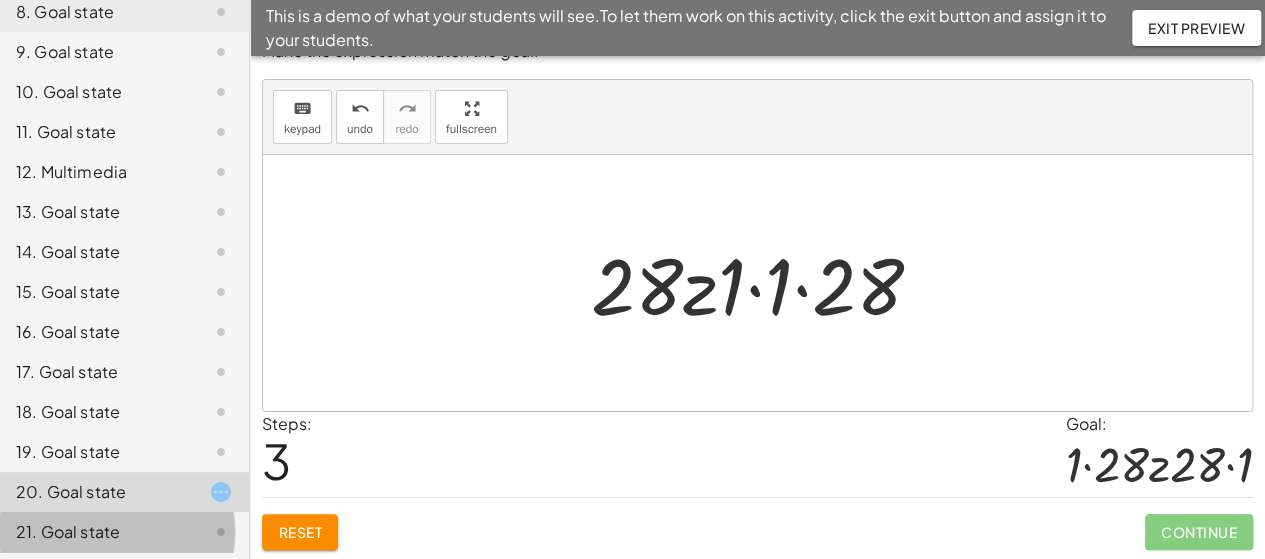 click on "21. Goal state" 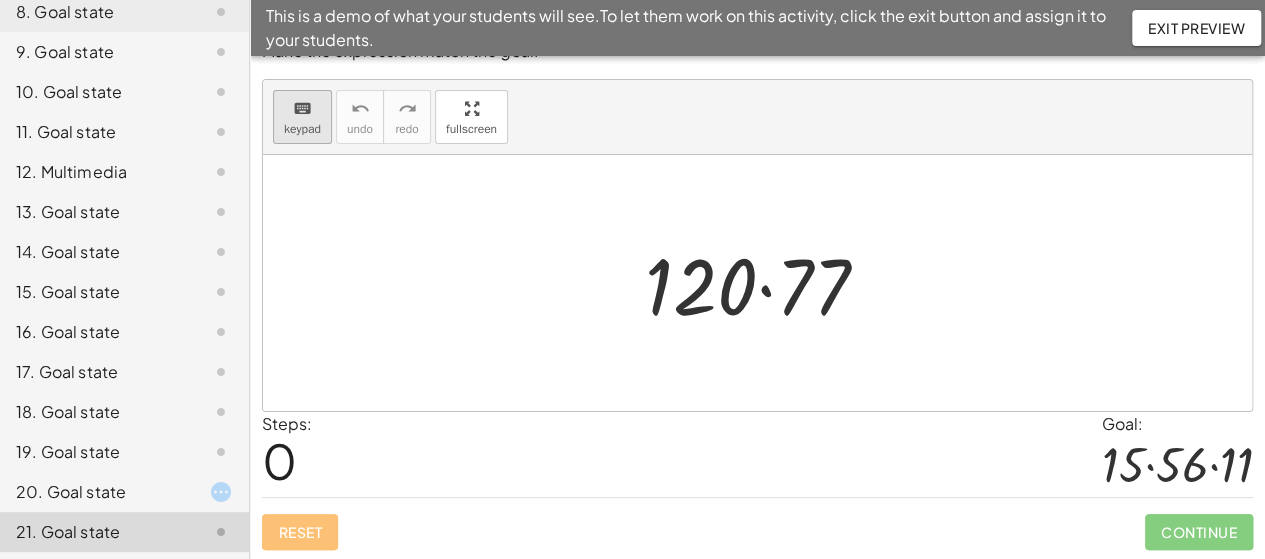 click on "keypad" at bounding box center (302, 129) 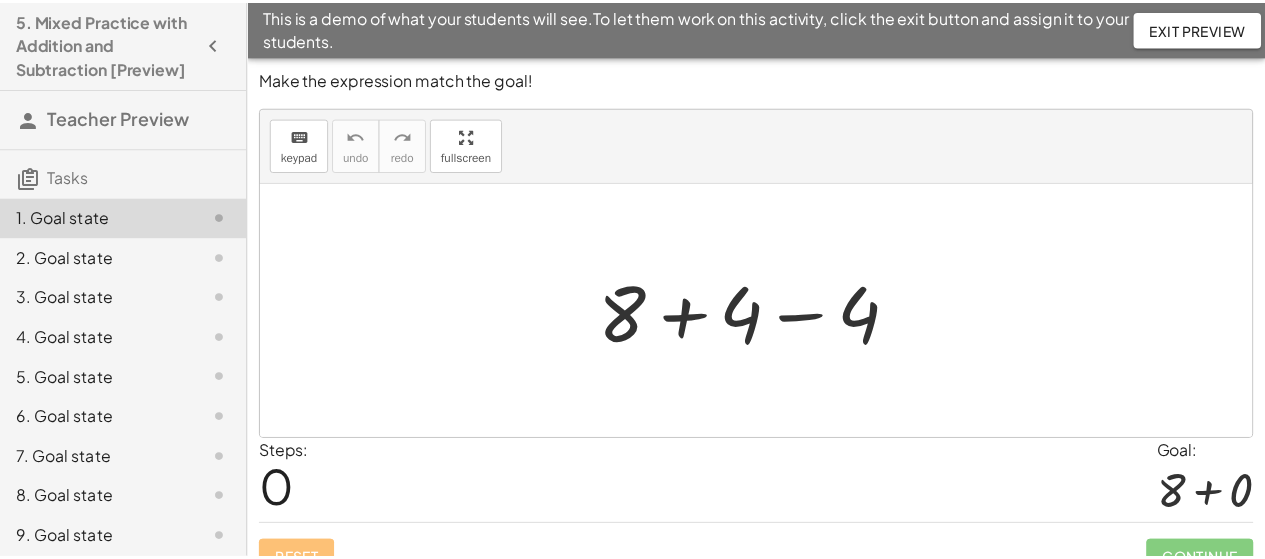 scroll, scrollTop: 0, scrollLeft: 0, axis: both 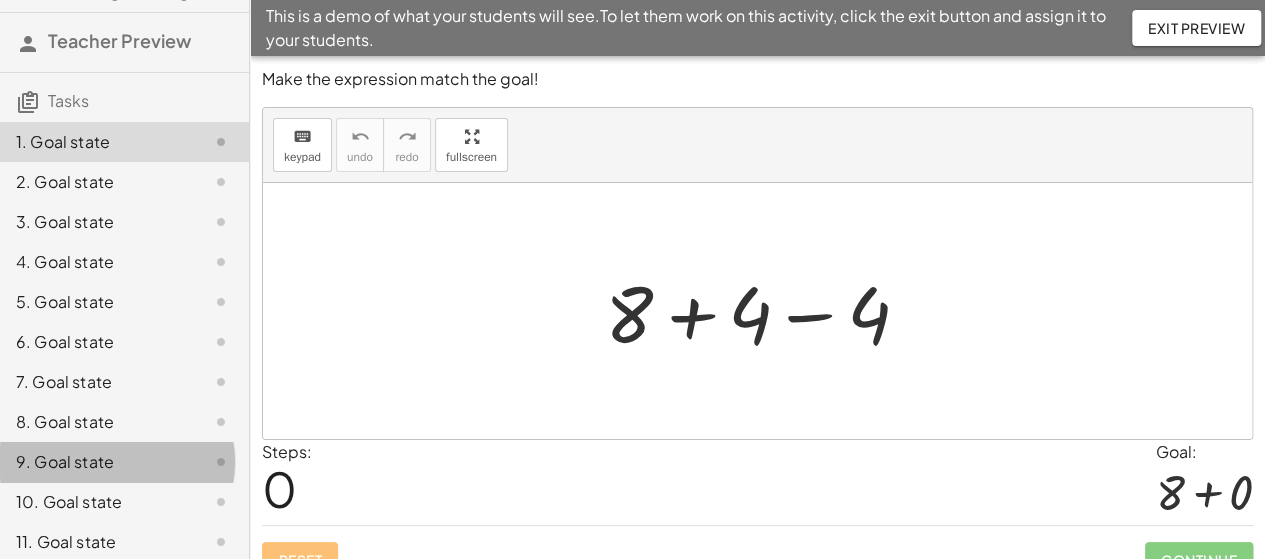 click on "9. Goal state" 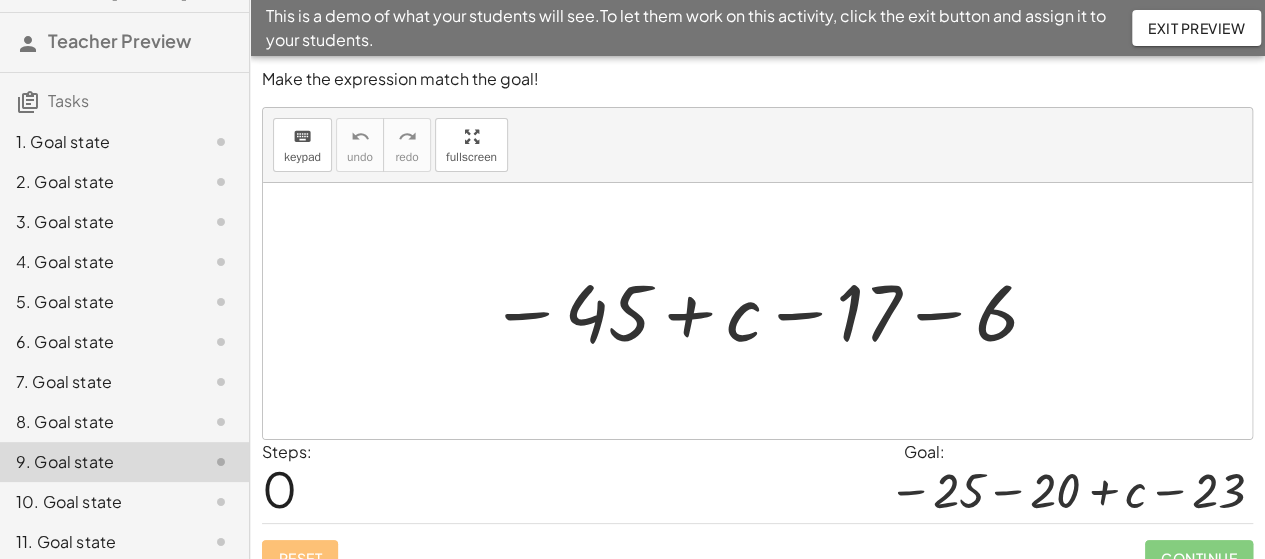 scroll, scrollTop: 0, scrollLeft: 0, axis: both 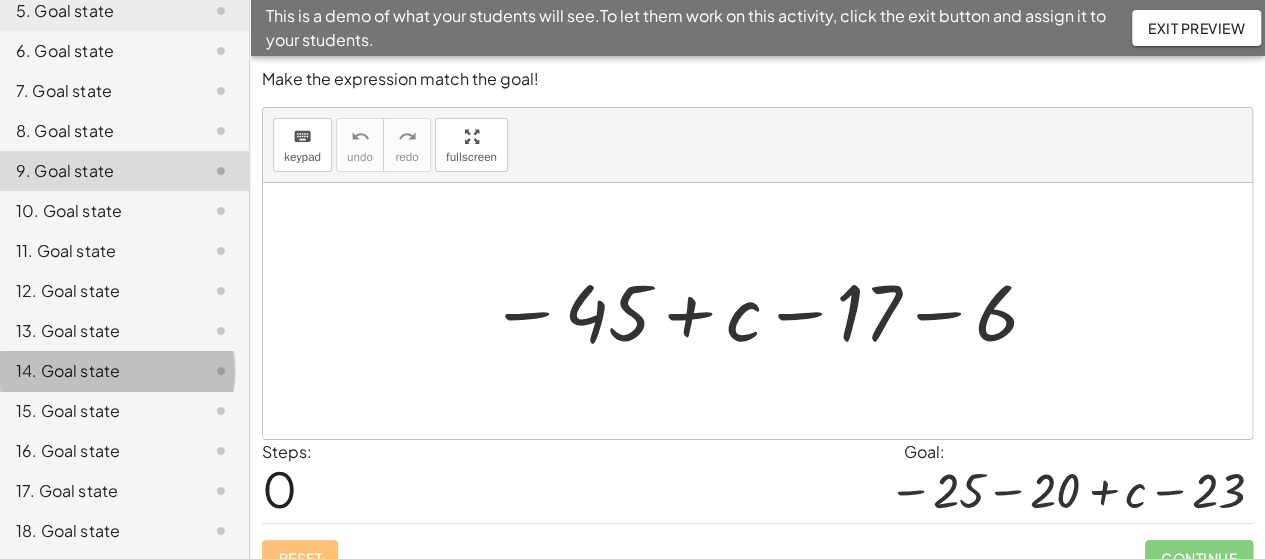 click on "14. Goal state" 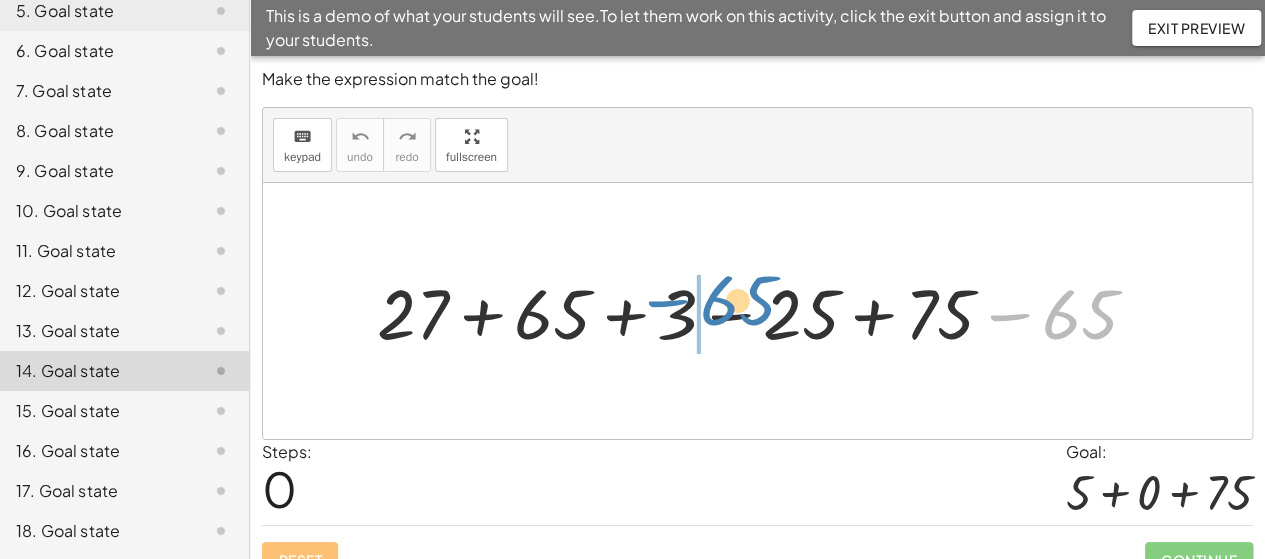 drag, startPoint x: 1092, startPoint y: 323, endPoint x: 750, endPoint y: 309, distance: 342.28644 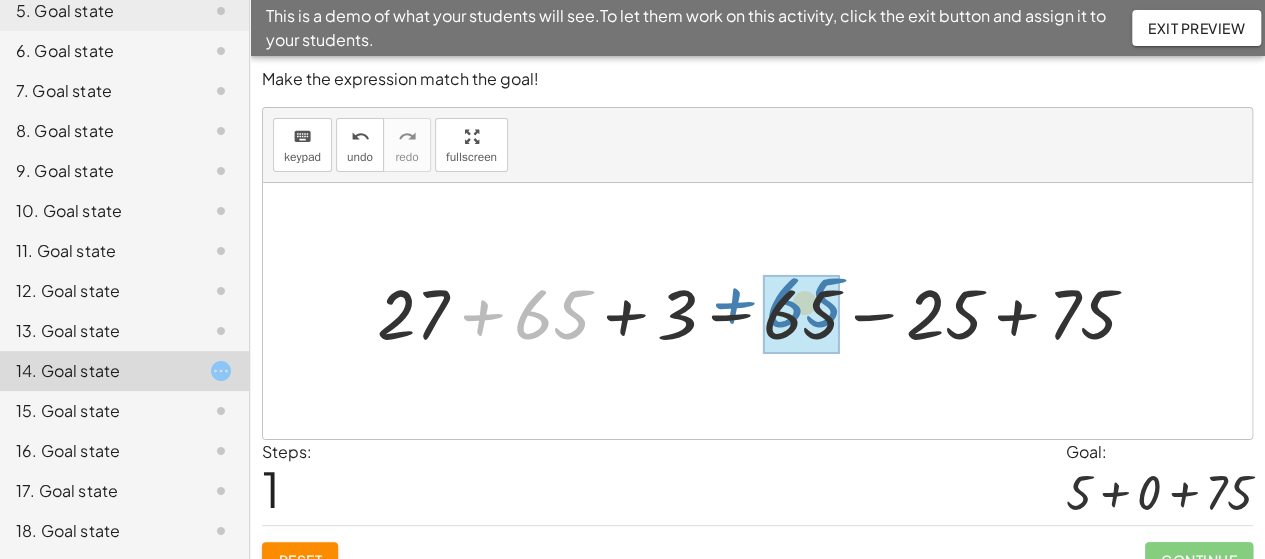 drag, startPoint x: 537, startPoint y: 327, endPoint x: 791, endPoint y: 315, distance: 254.28331 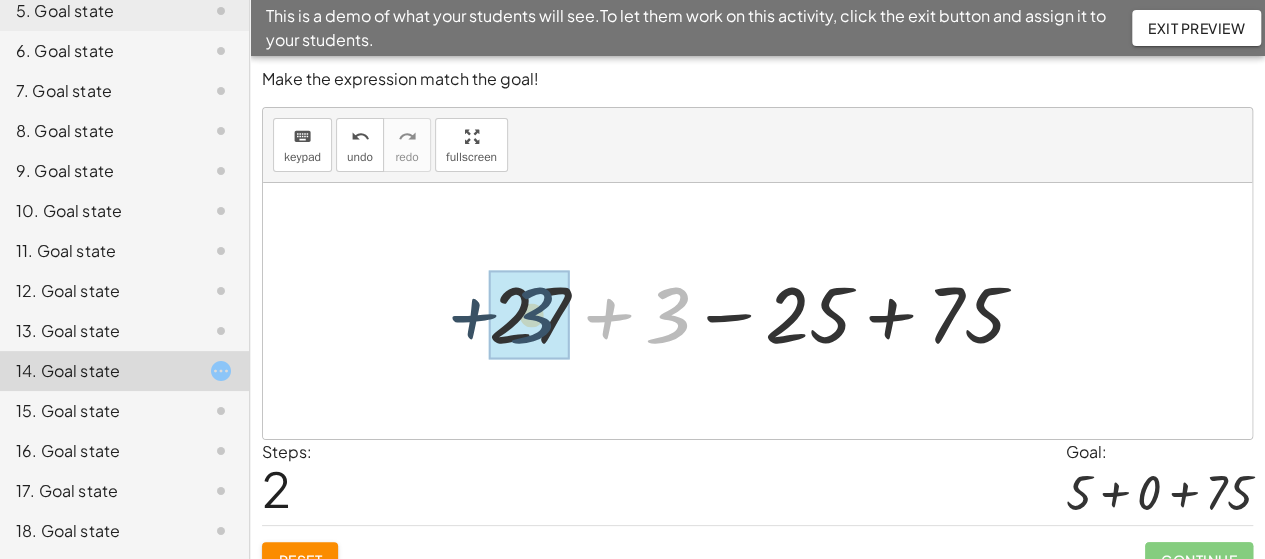 drag, startPoint x: 662, startPoint y: 323, endPoint x: 524, endPoint y: 323, distance: 138 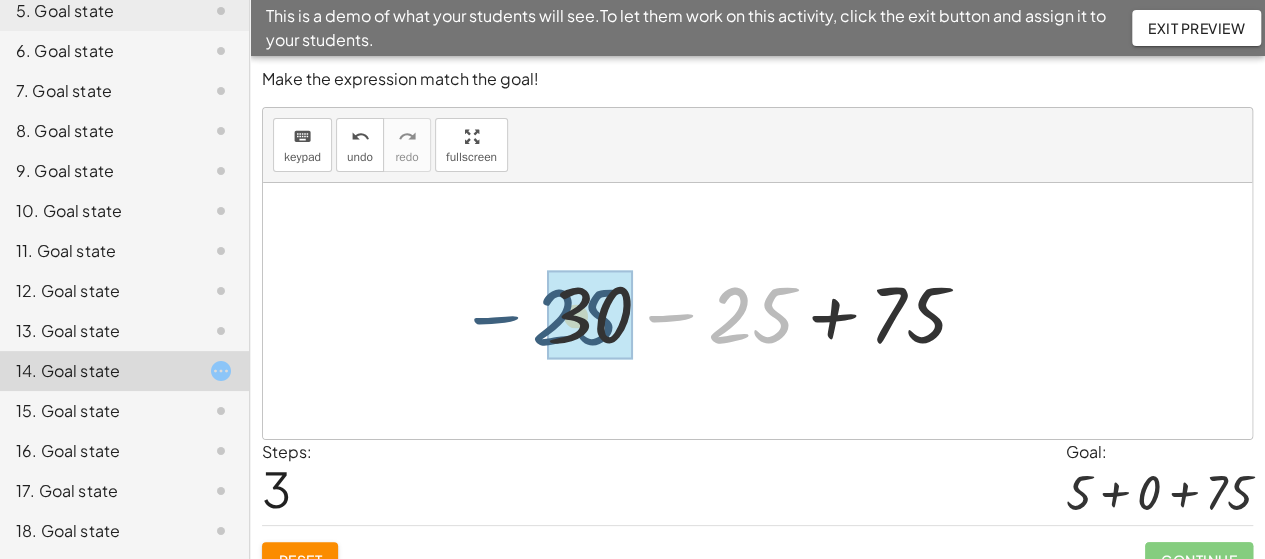 drag, startPoint x: 765, startPoint y: 325, endPoint x: 589, endPoint y: 327, distance: 176.01137 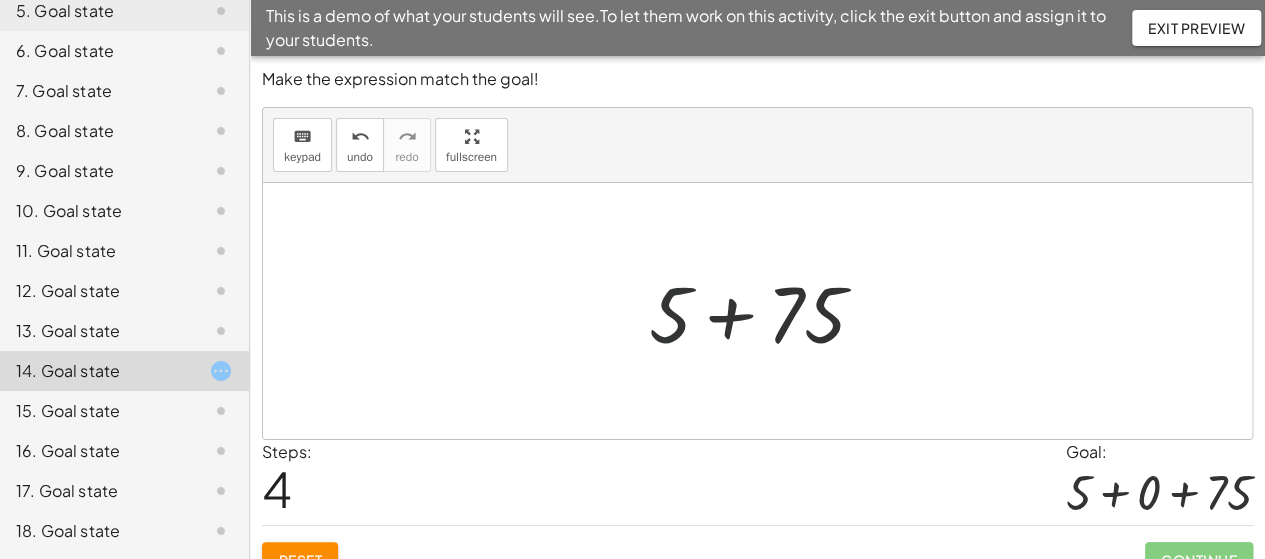click at bounding box center (765, 311) 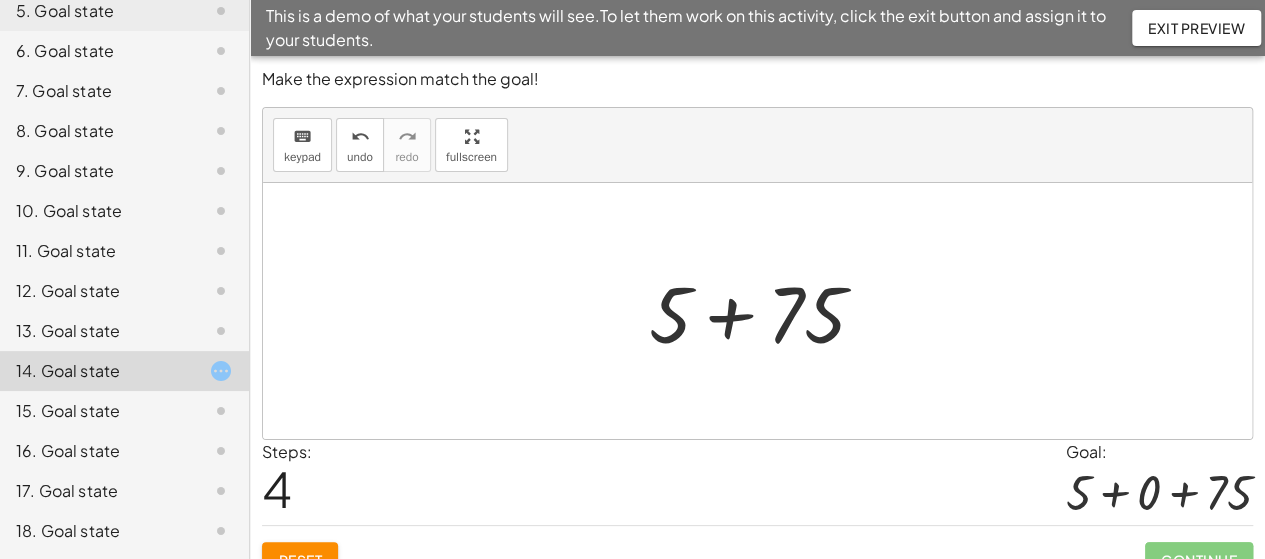 click at bounding box center [765, 311] 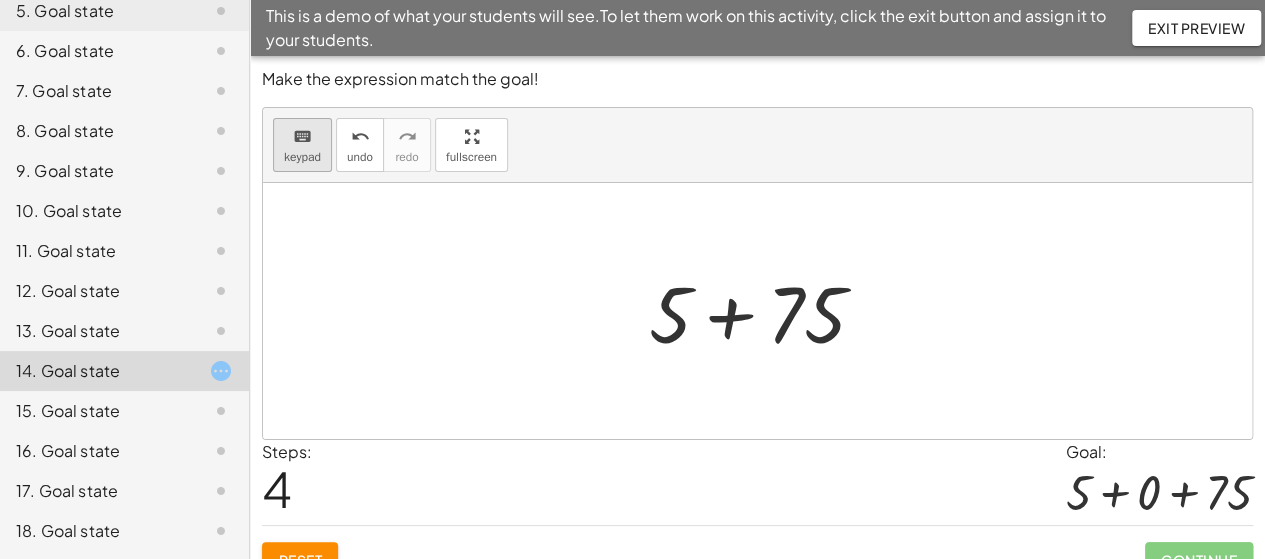click on "keypad" at bounding box center [302, 157] 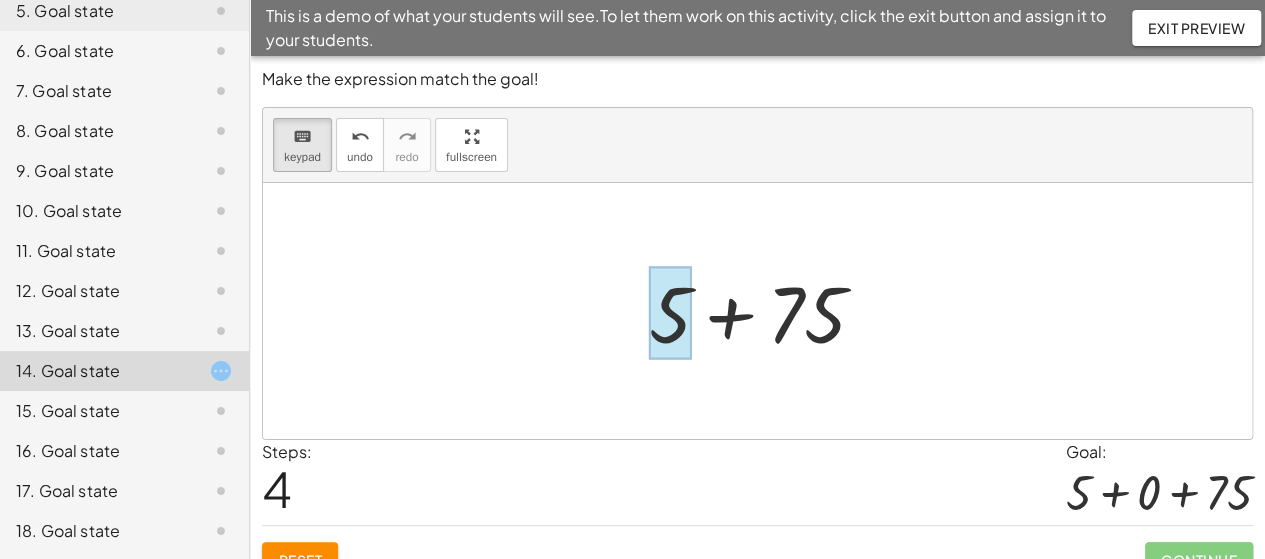 click at bounding box center (670, 313) 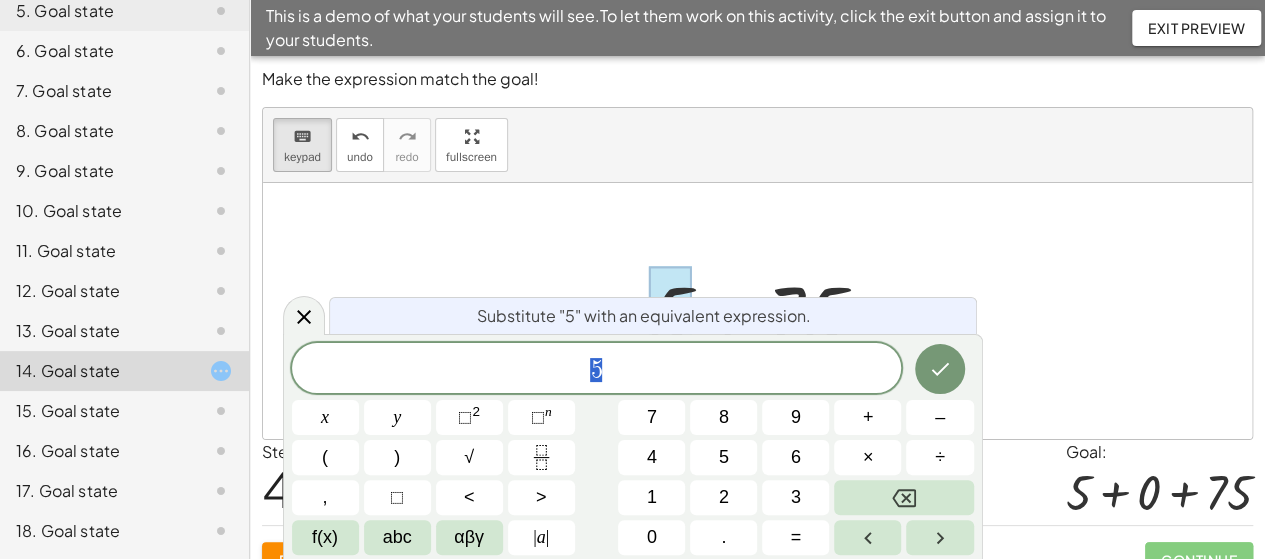 click on "5" at bounding box center [597, 370] 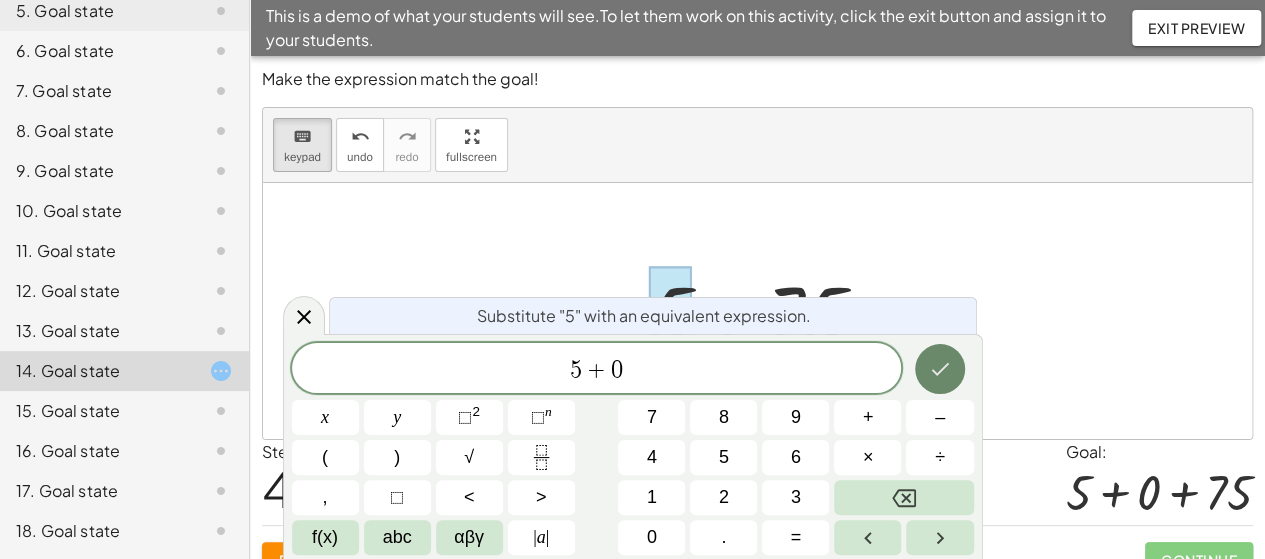click at bounding box center [940, 369] 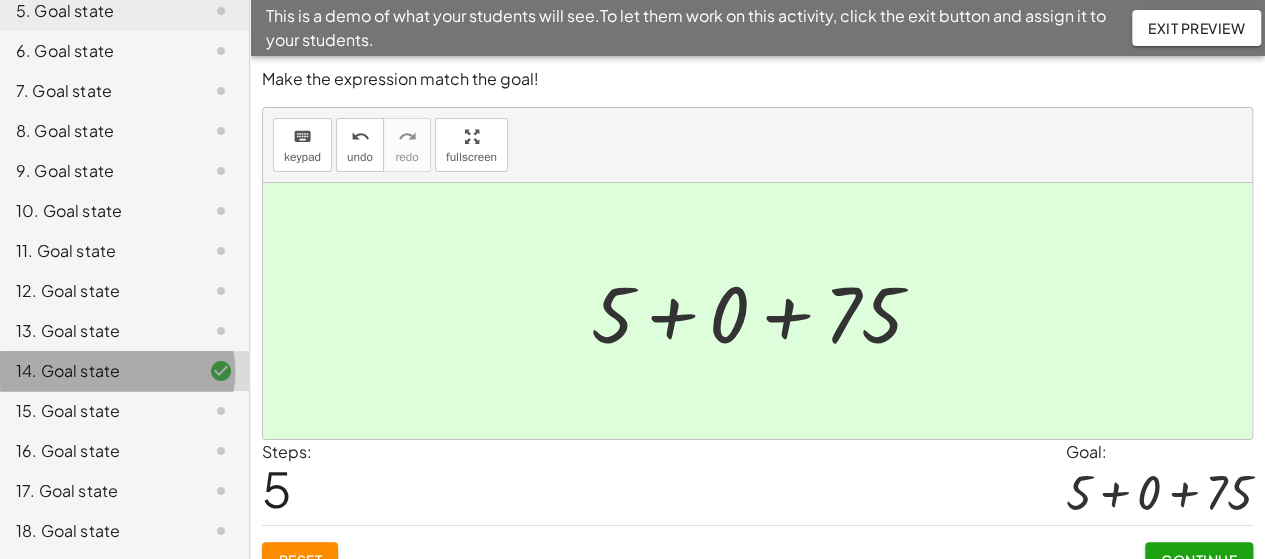 click on "14. Goal state" 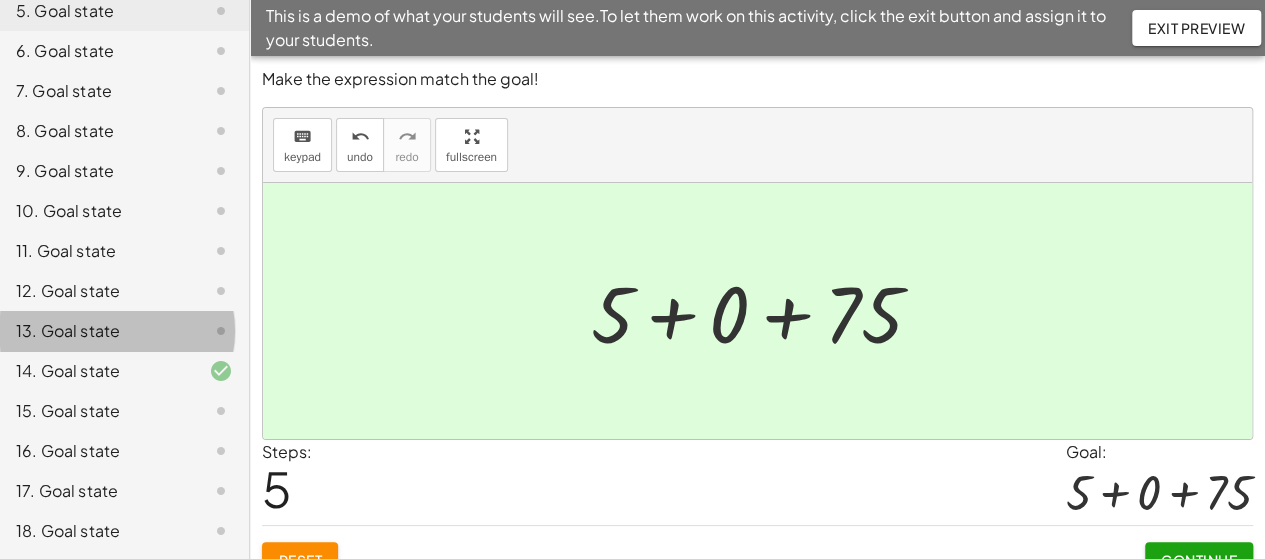 click on "13. Goal state" 